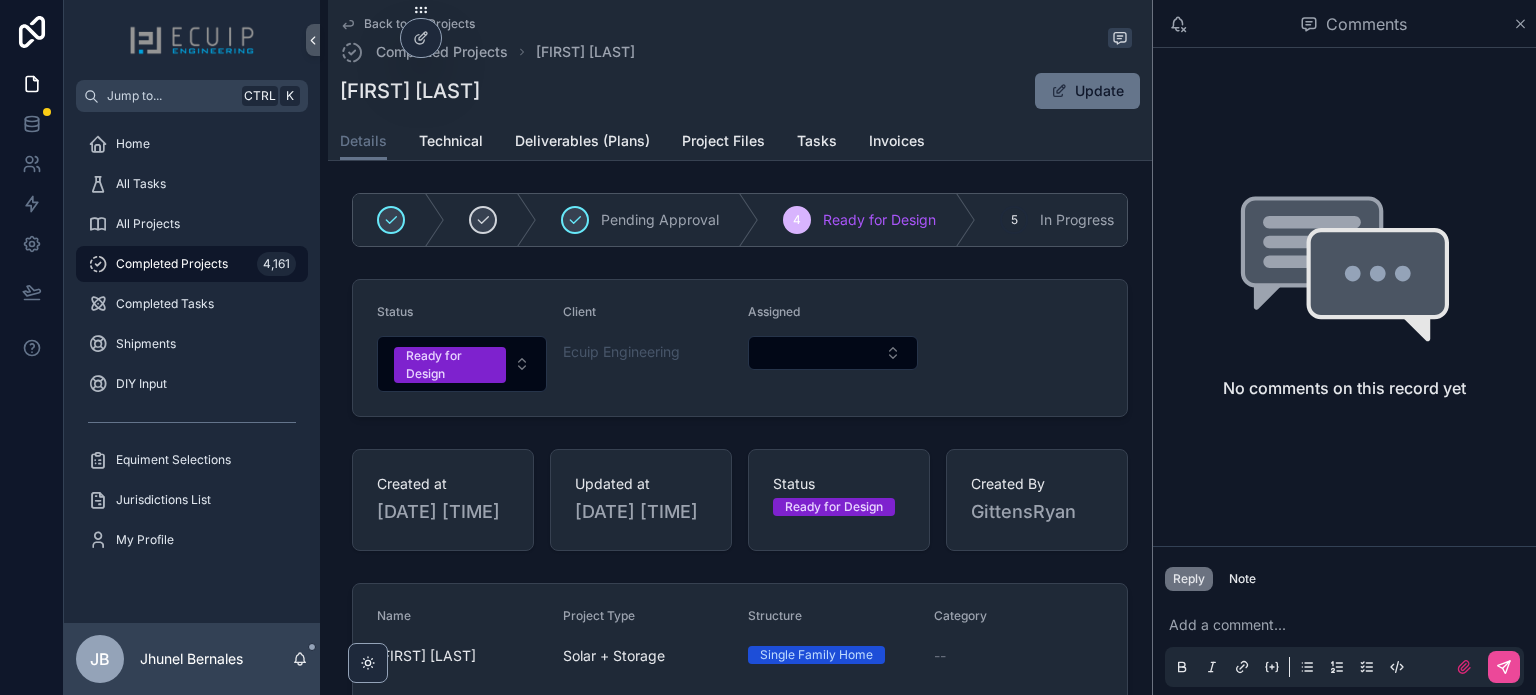 scroll, scrollTop: 0, scrollLeft: 0, axis: both 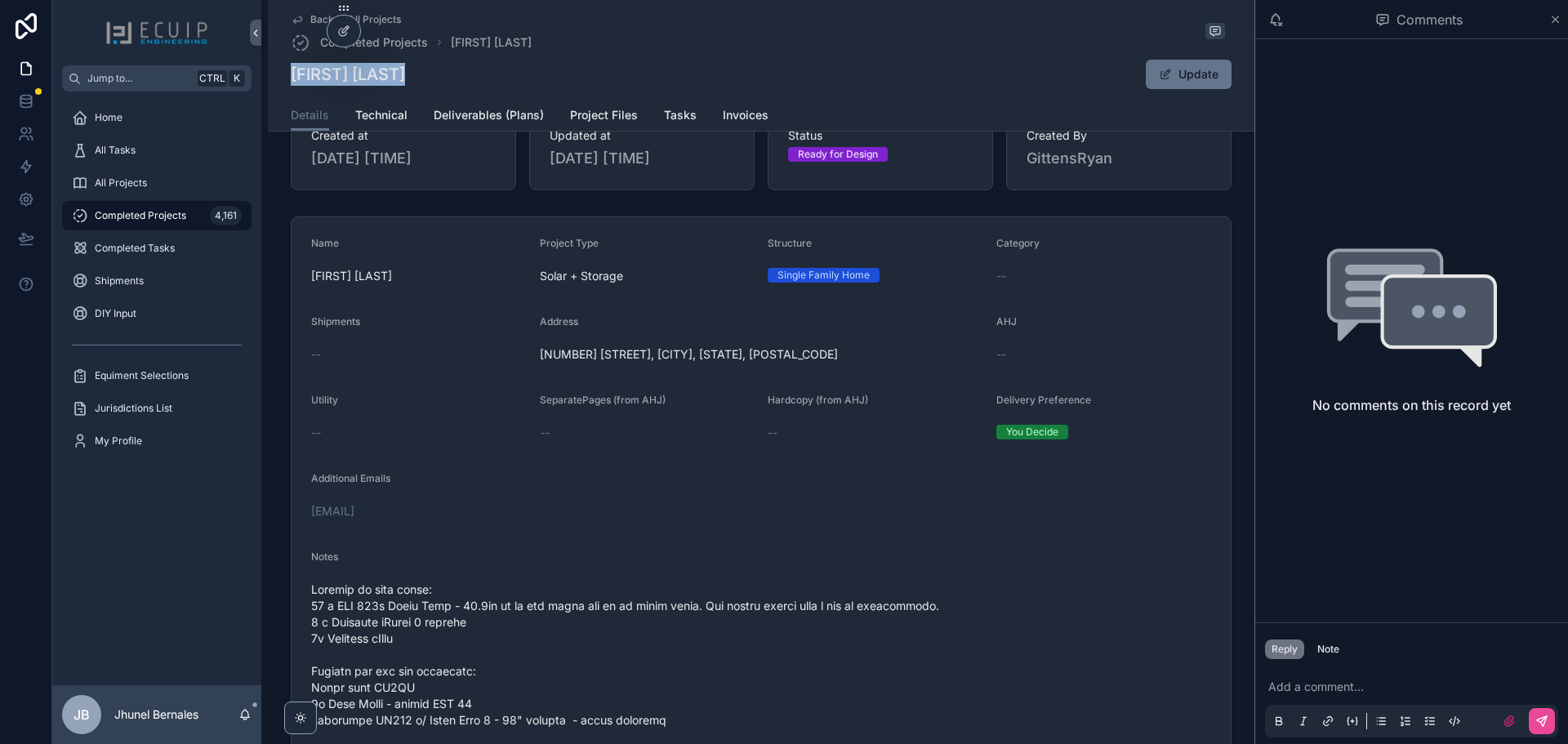drag, startPoint x: 430, startPoint y: 75, endPoint x: 290, endPoint y: 90, distance: 140.8013 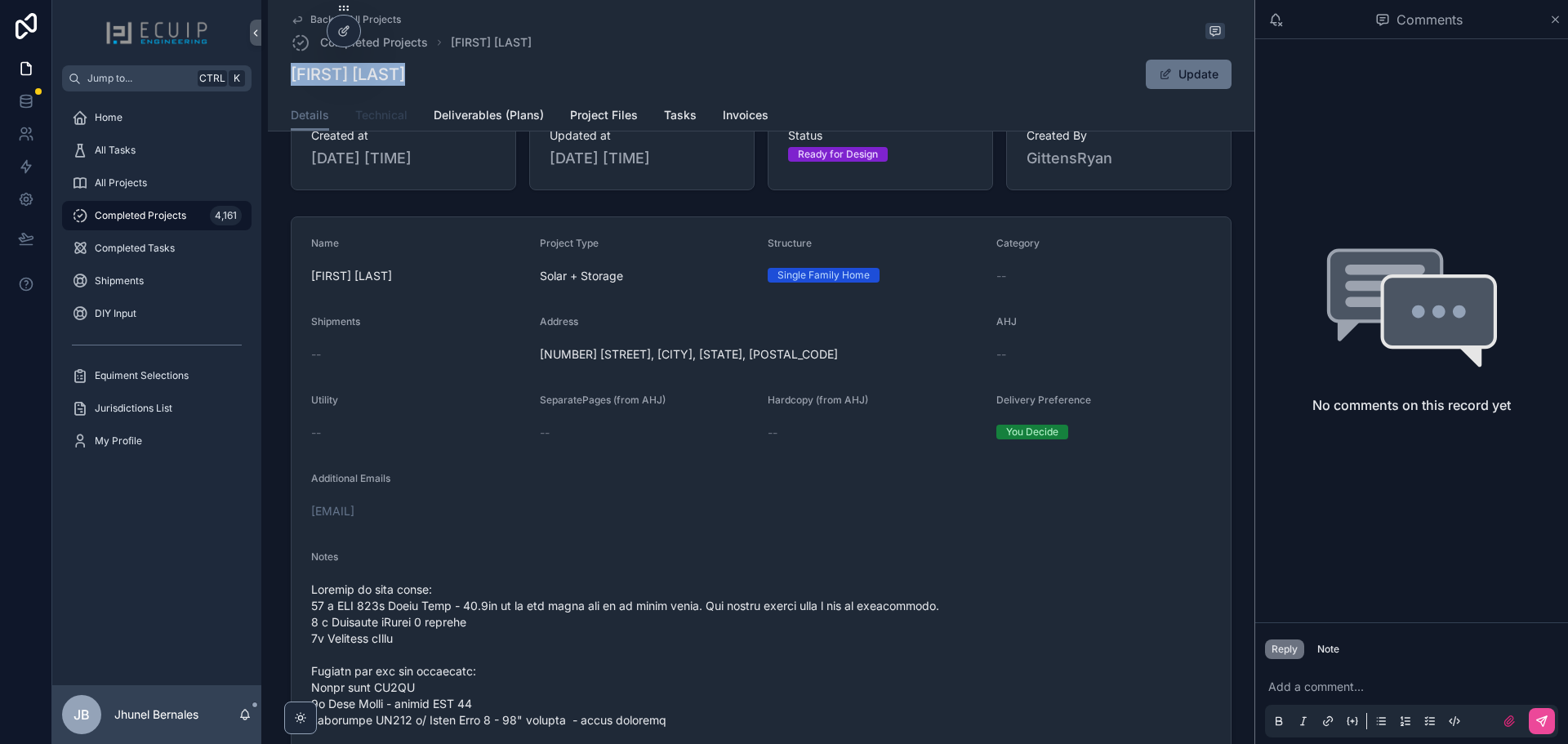 click on "Technical" at bounding box center (381, 115) 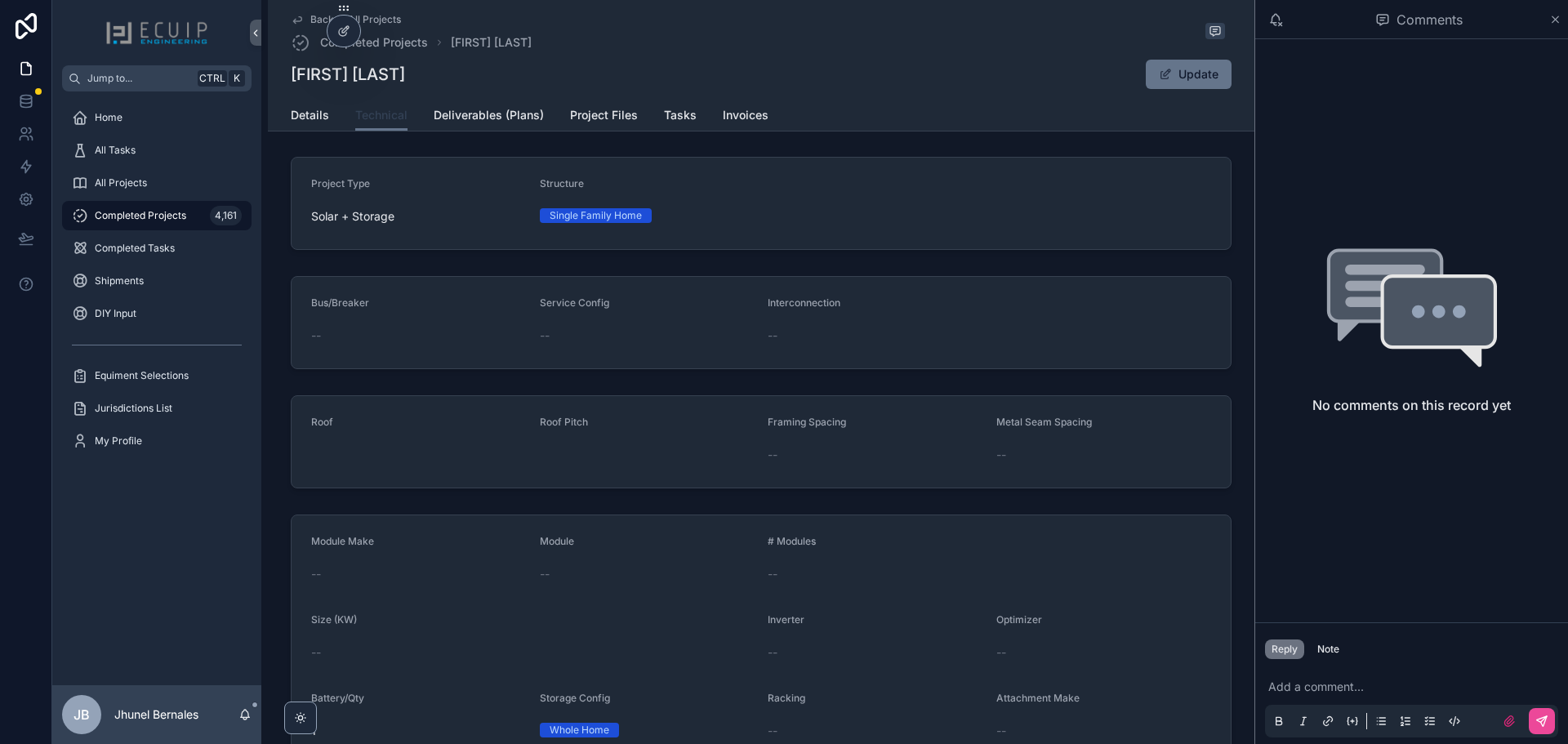 scroll, scrollTop: 0, scrollLeft: 0, axis: both 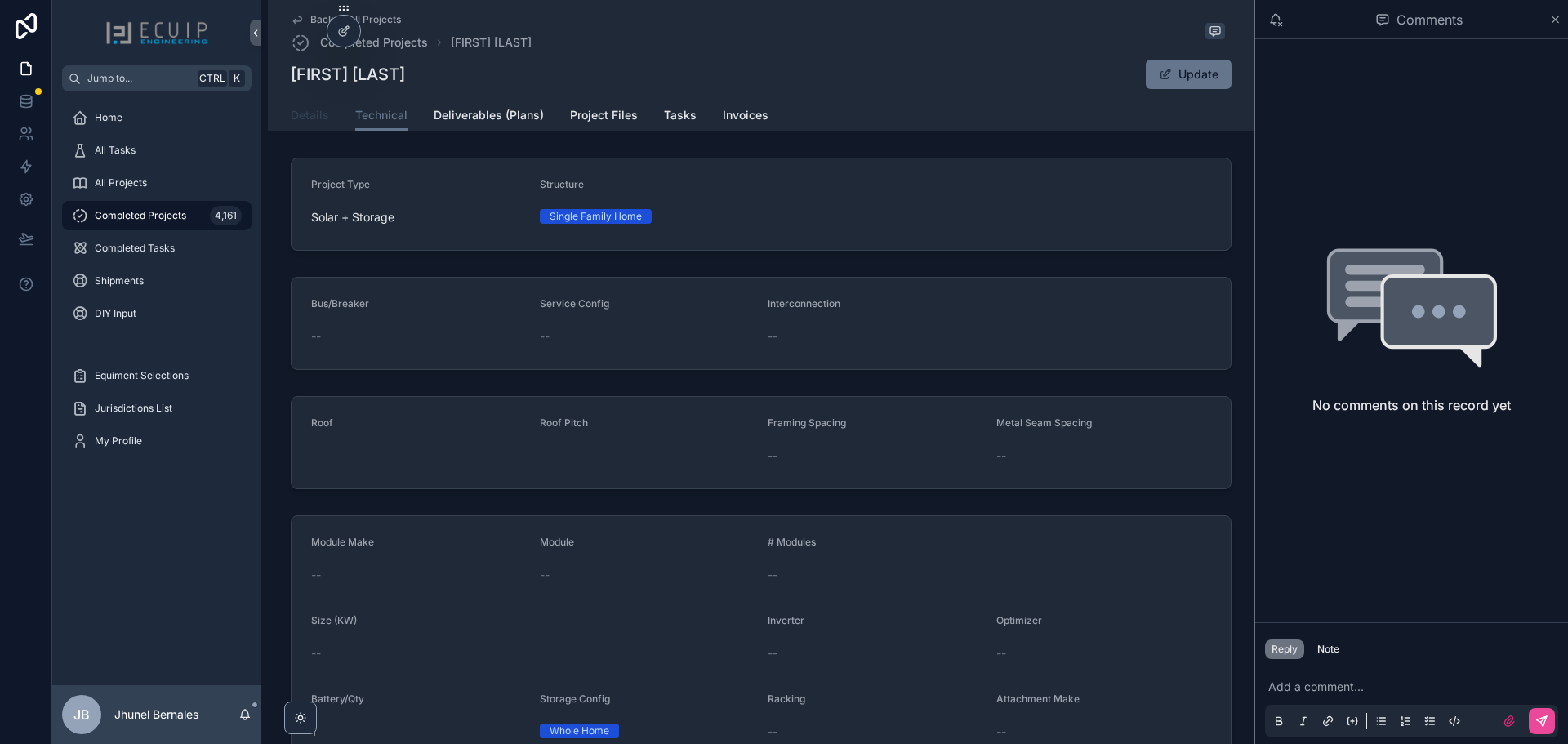 click on "Details" at bounding box center (310, 115) 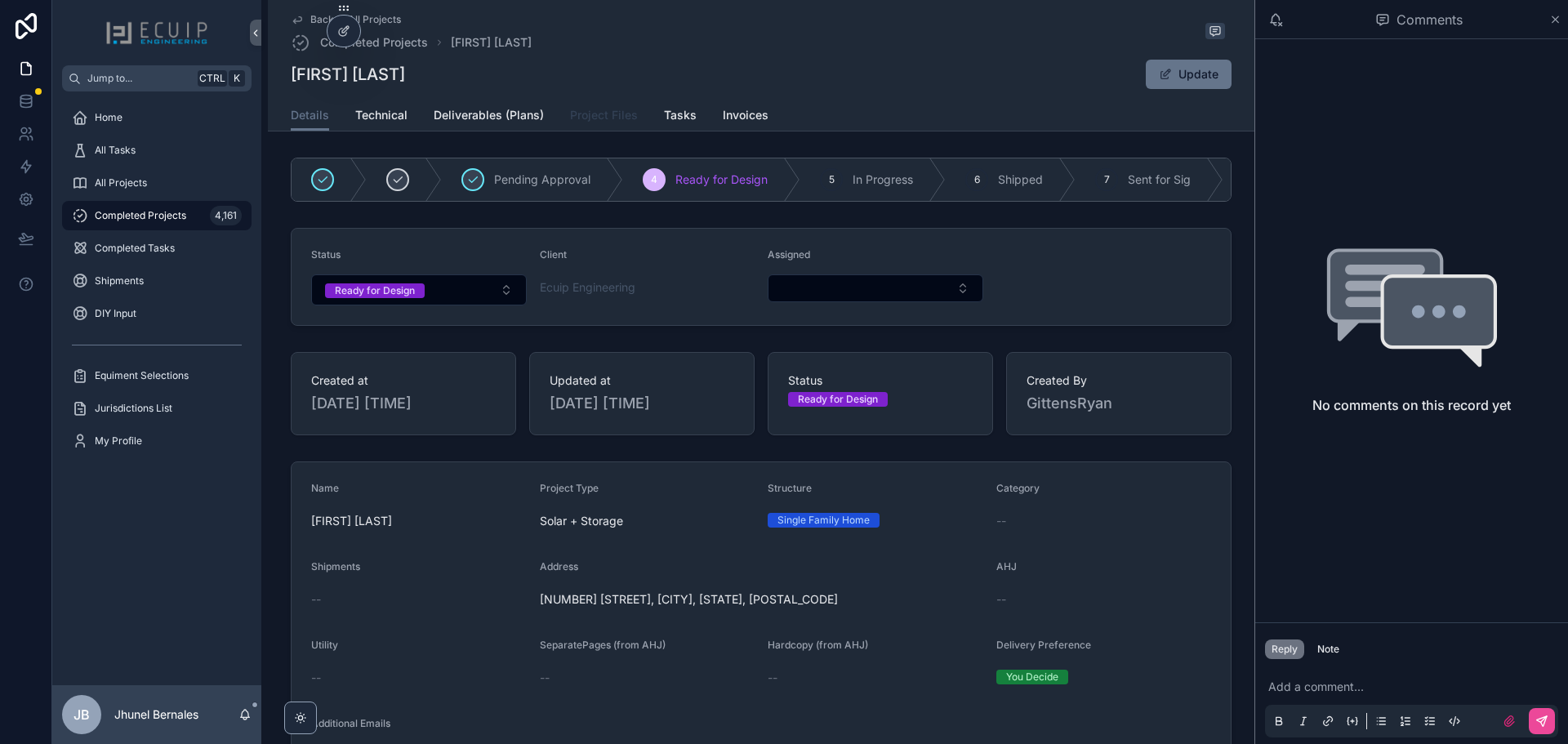 click on "Project Files" at bounding box center [604, 115] 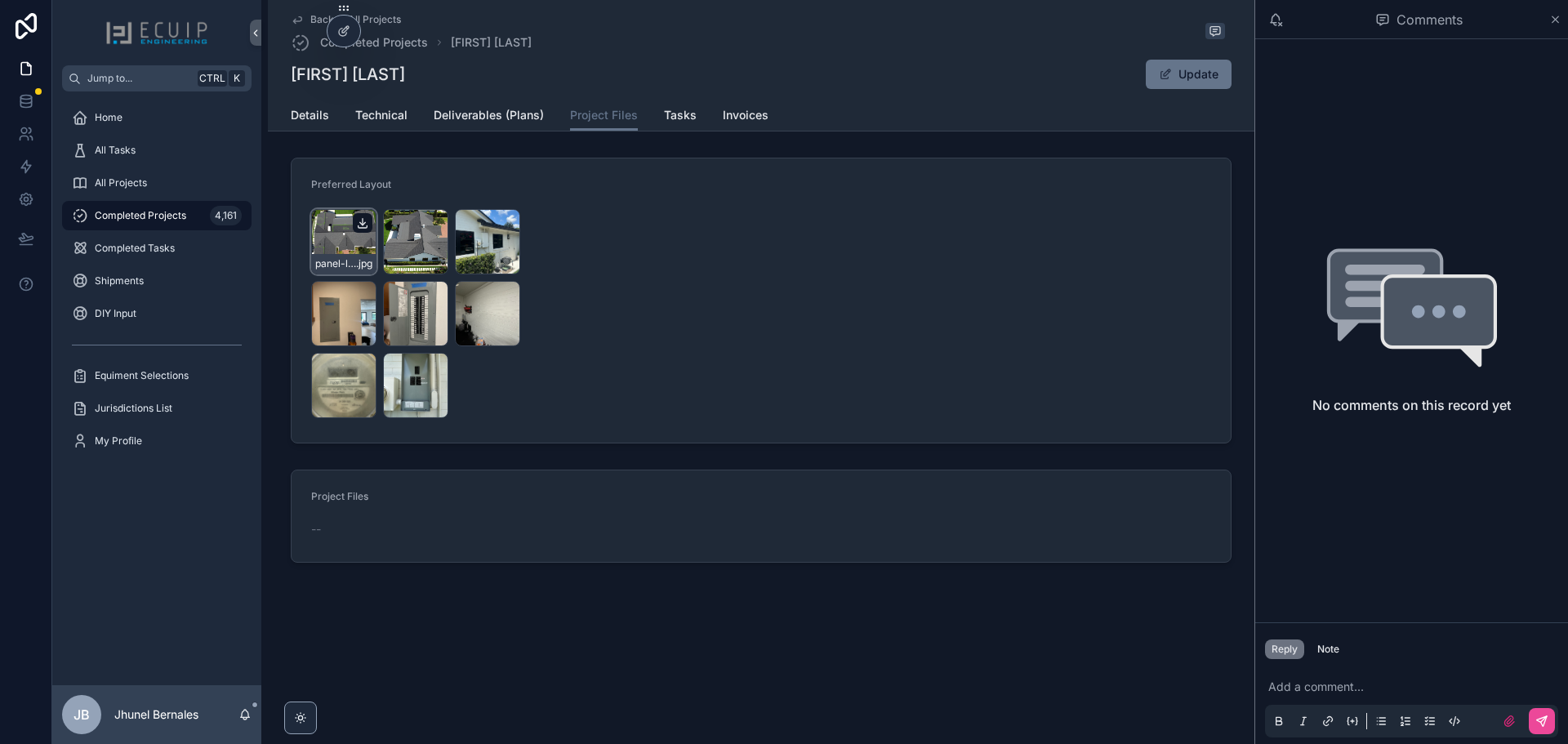 click 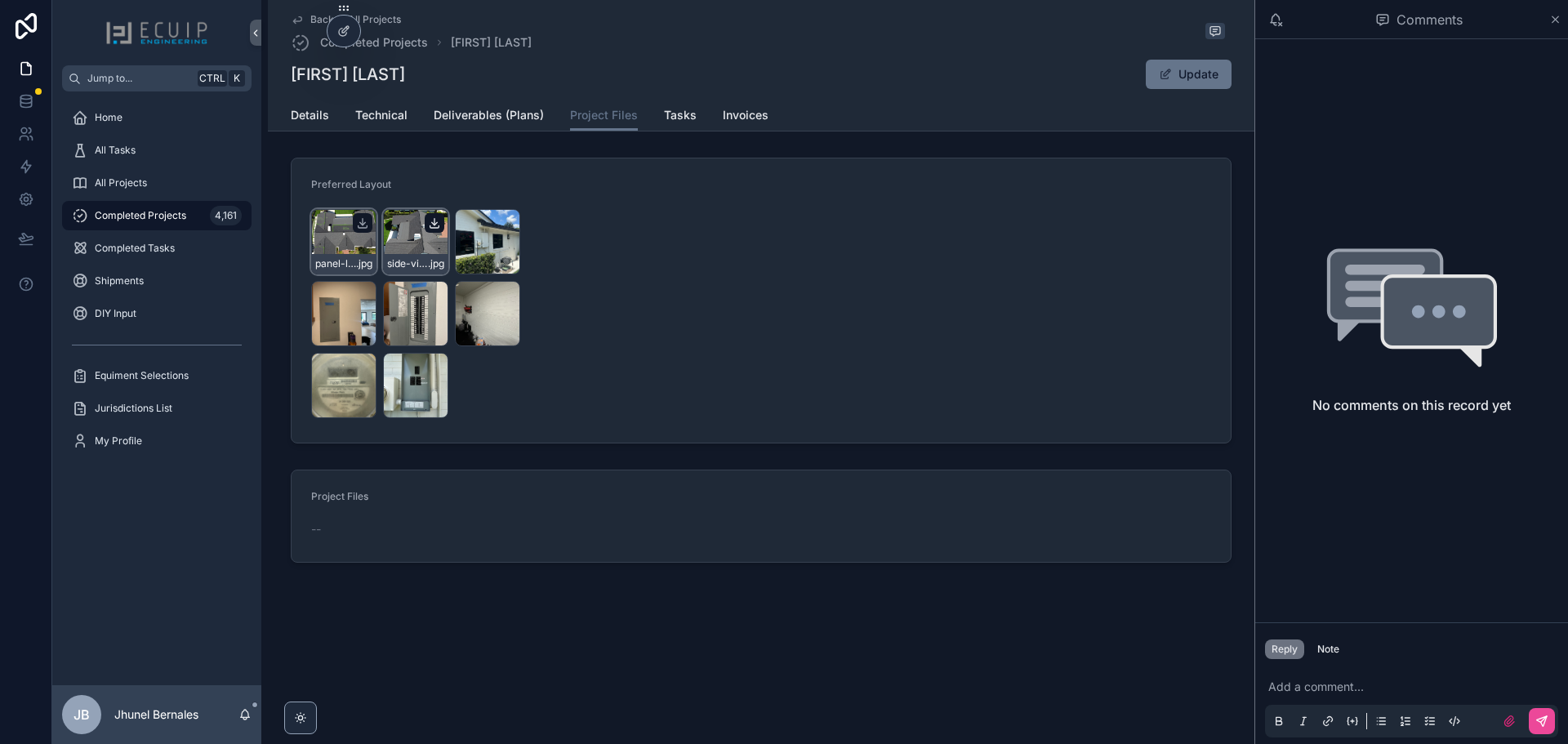 click 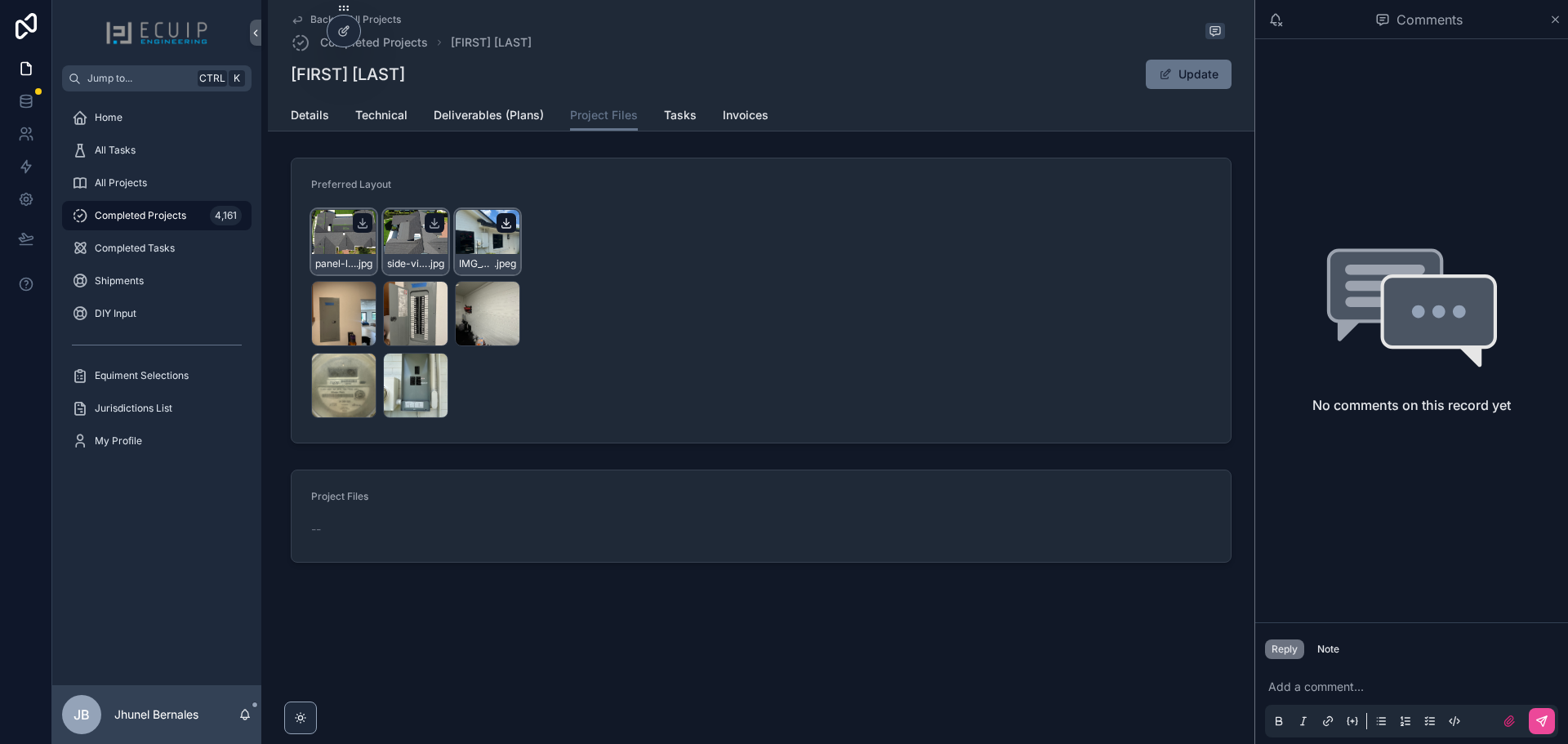 click 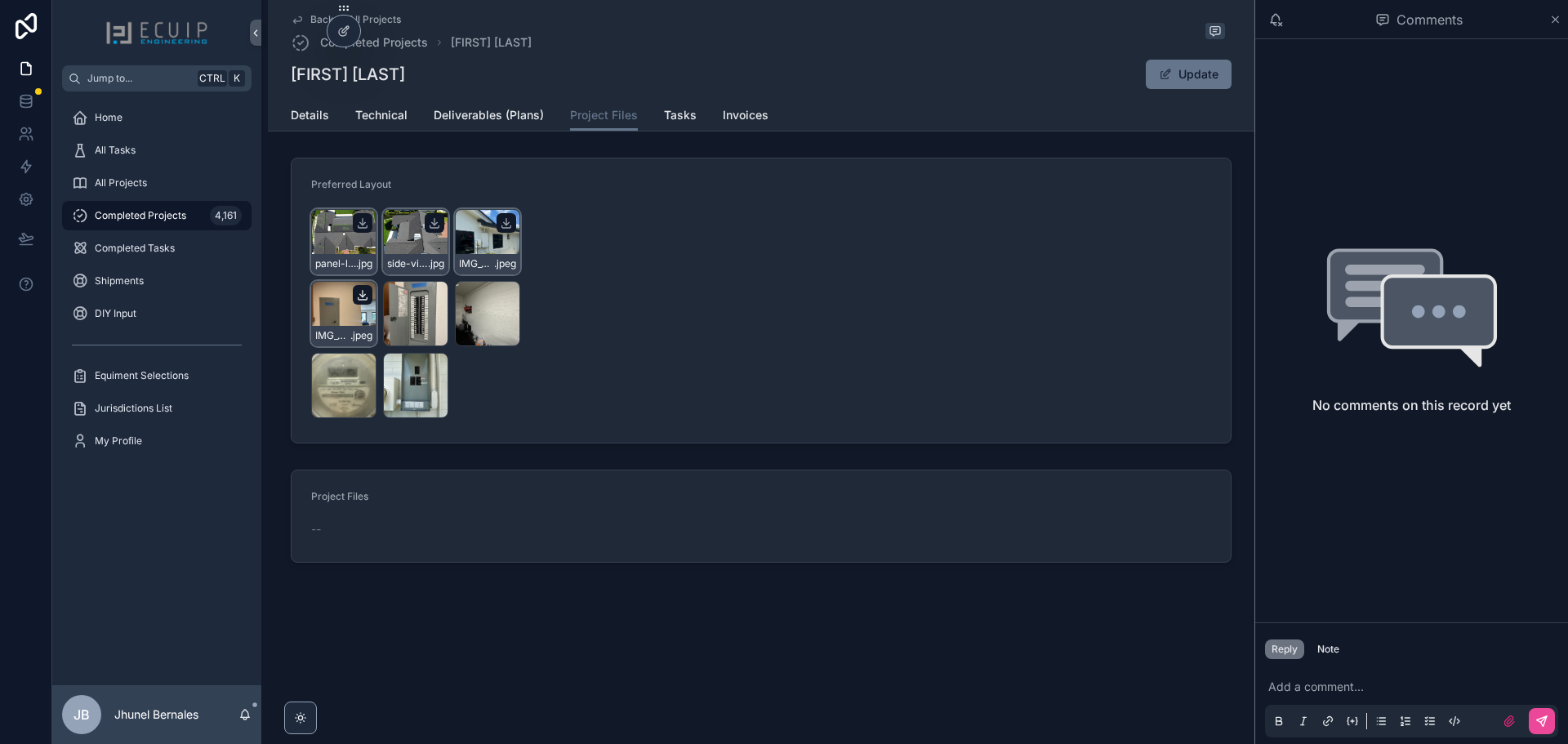 click 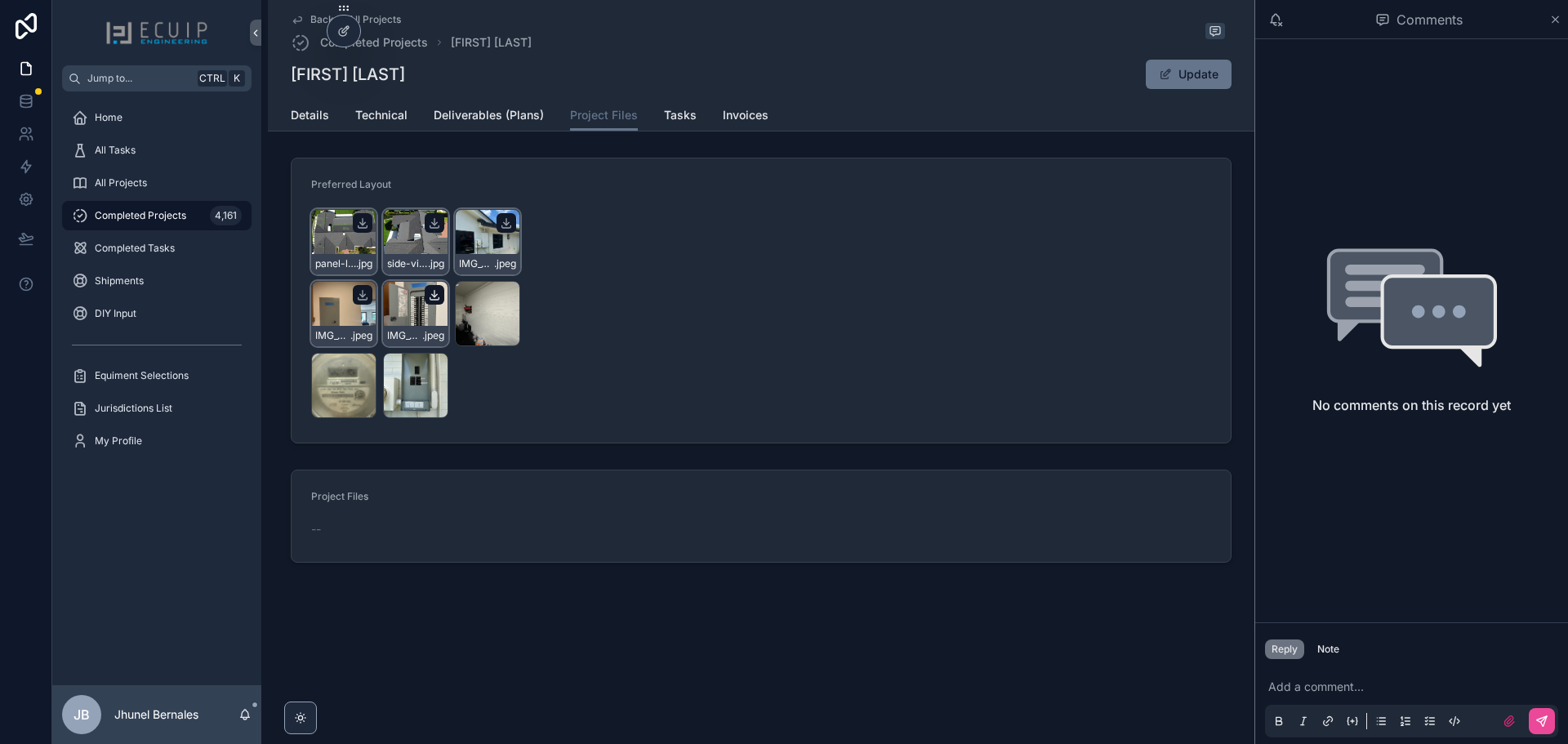 click 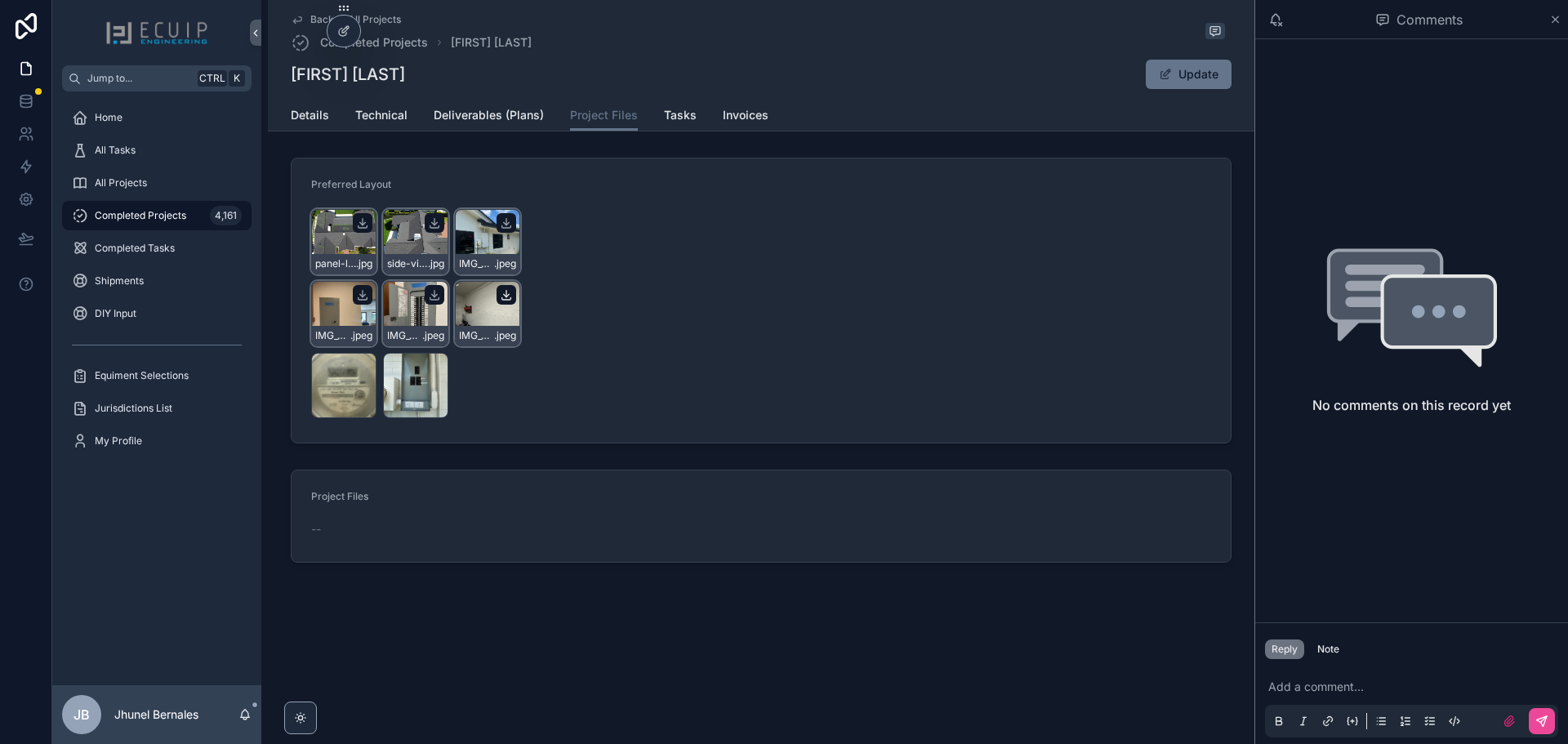 click 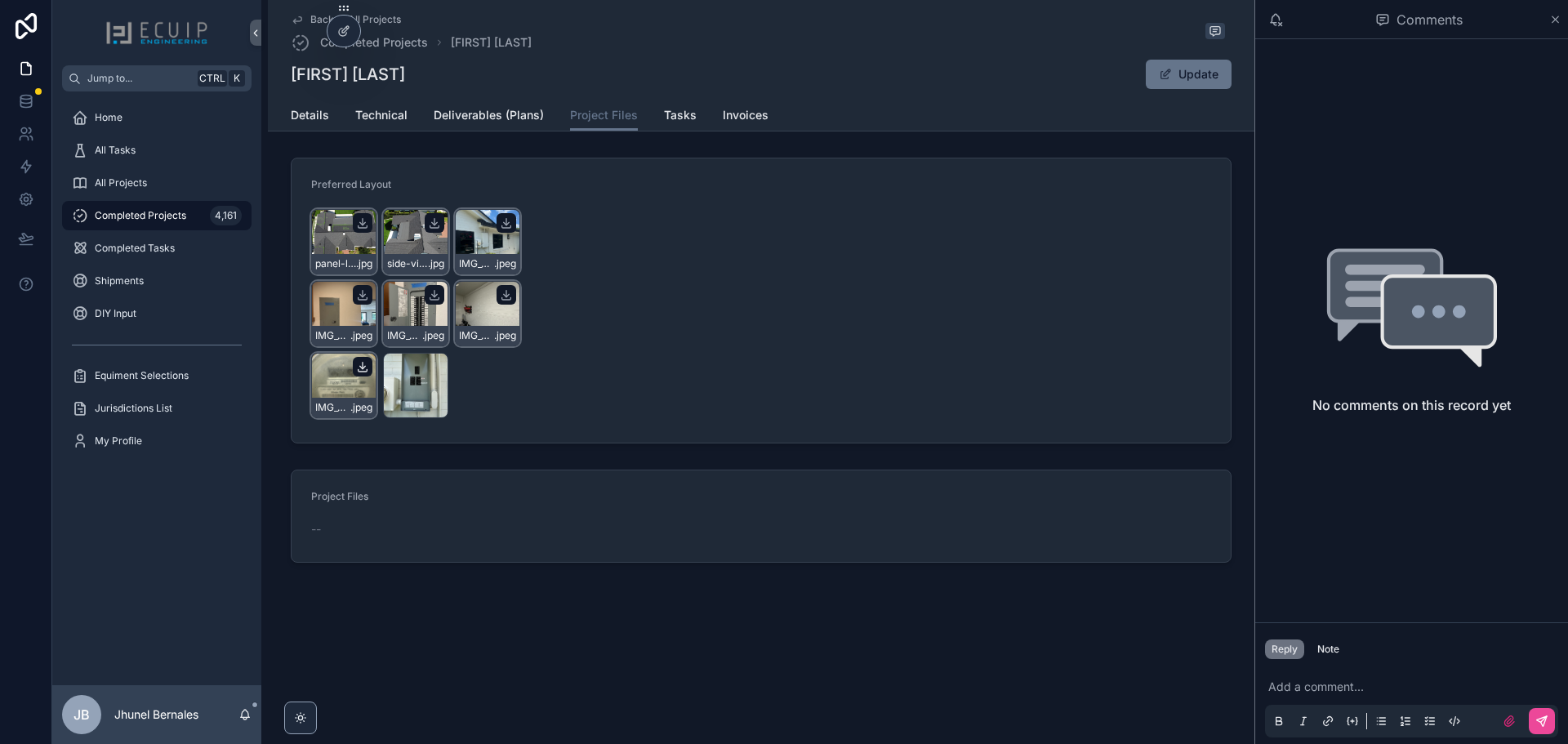click 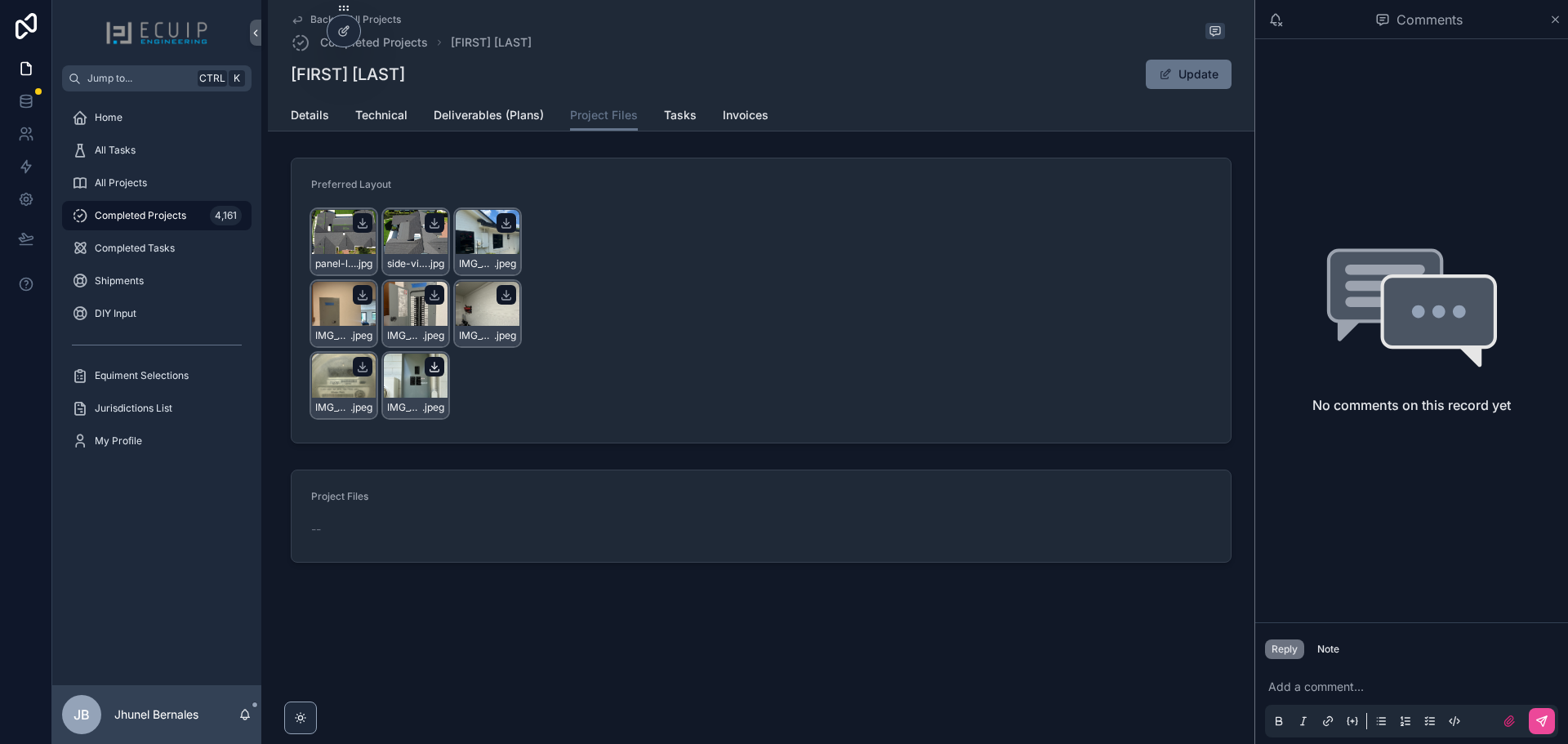 click 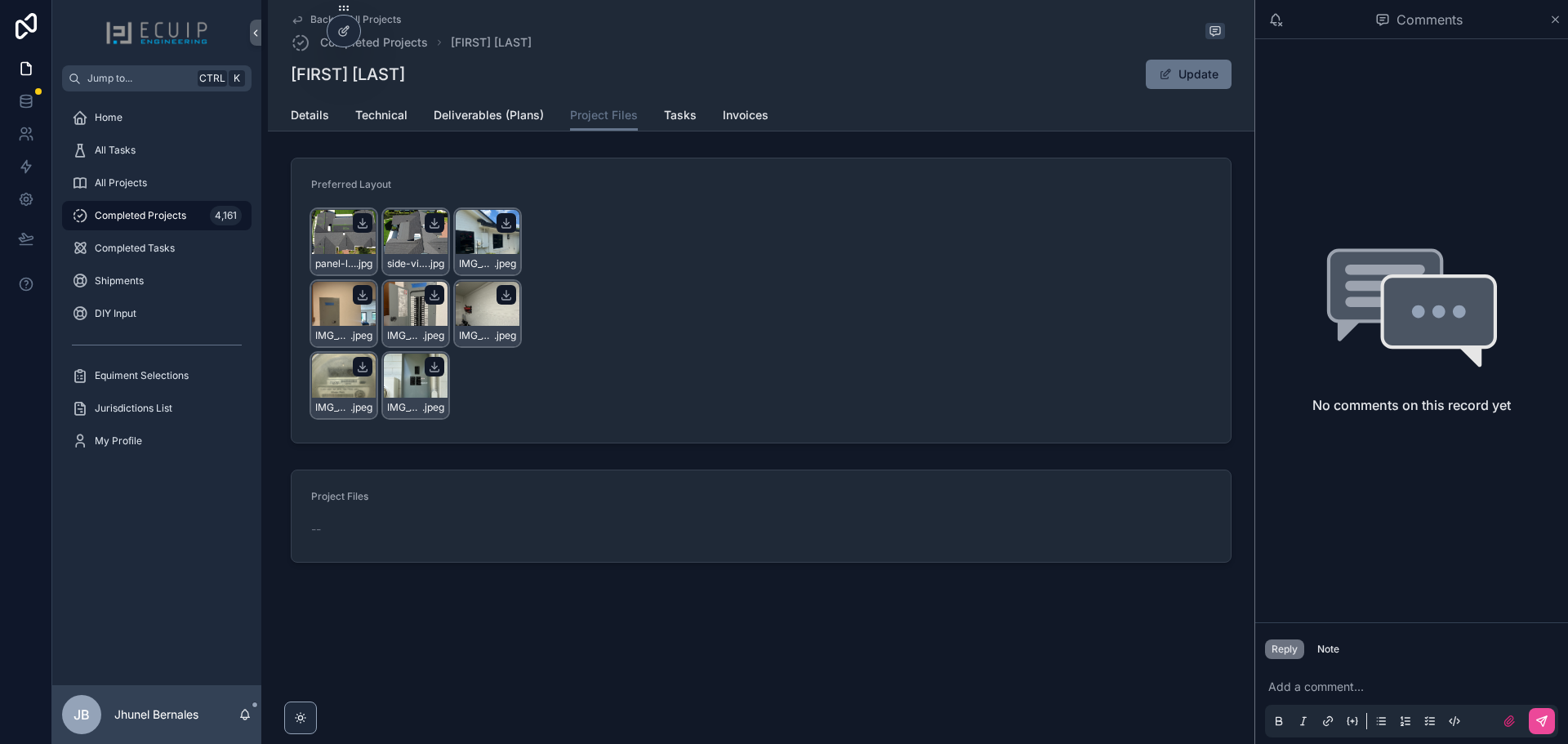 drag, startPoint x: 1073, startPoint y: 641, endPoint x: 1064, endPoint y: 641, distance: 9 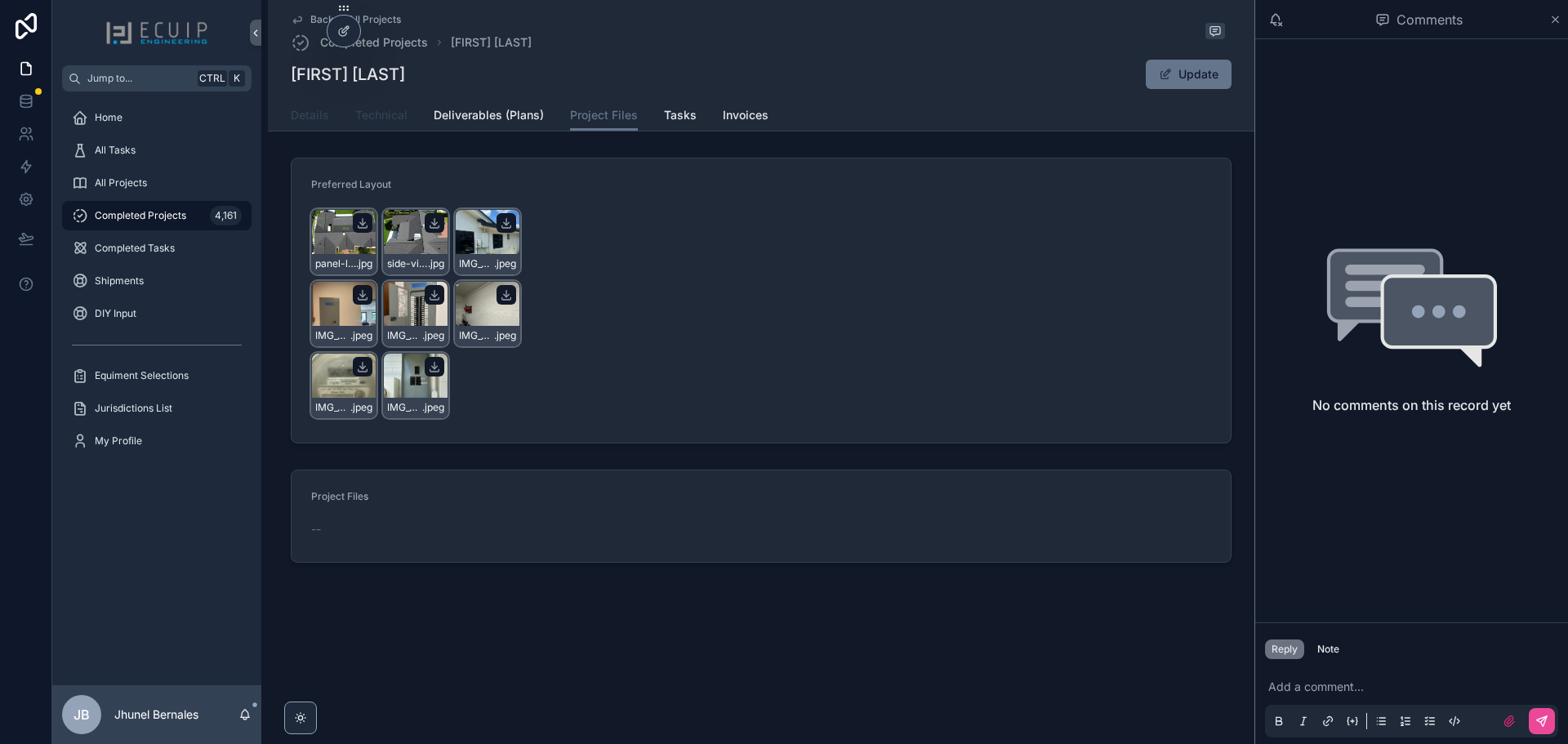 drag, startPoint x: 306, startPoint y: 111, endPoint x: 359, endPoint y: 110, distance: 53.00943 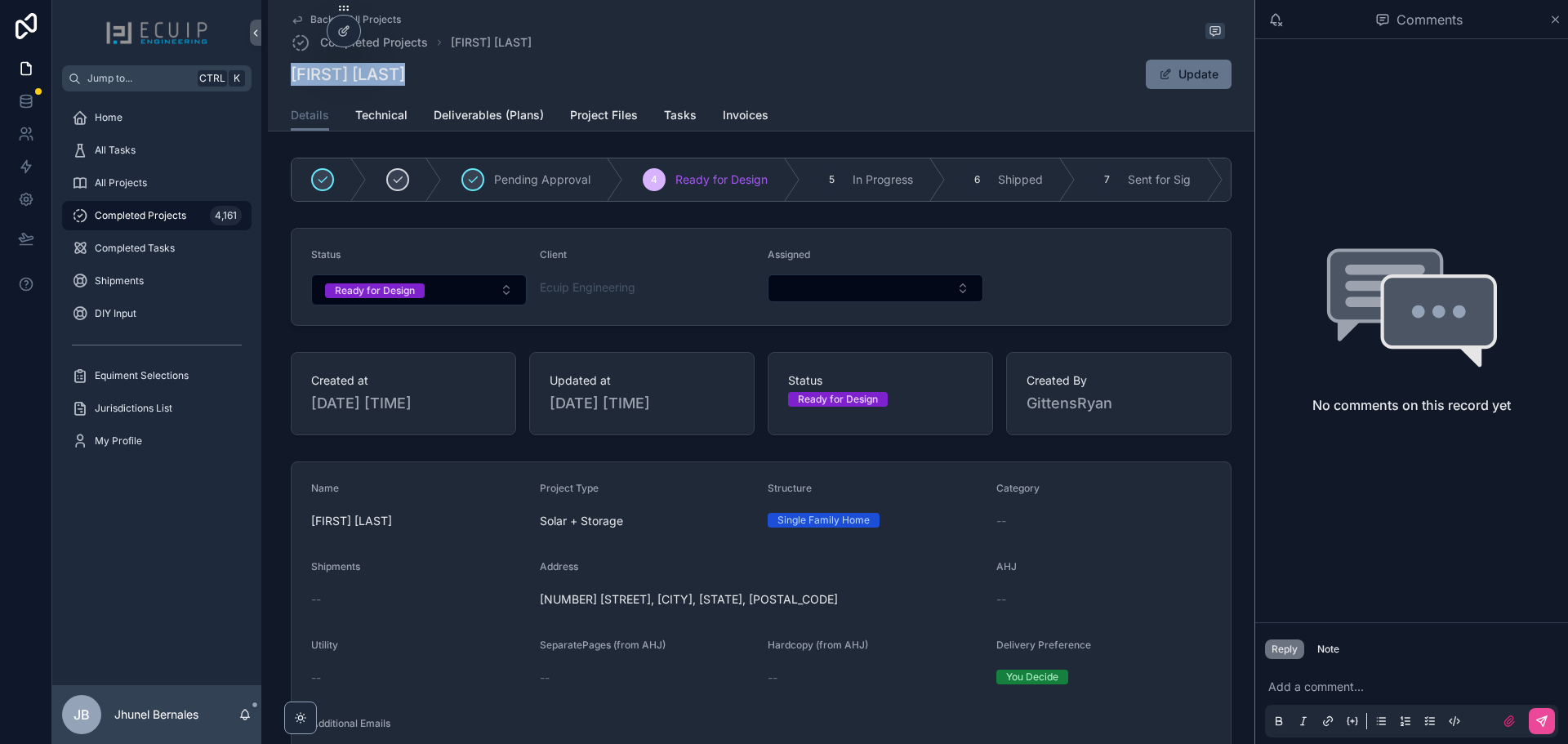 drag, startPoint x: 403, startPoint y: 79, endPoint x: 287, endPoint y: 78, distance: 116.00431 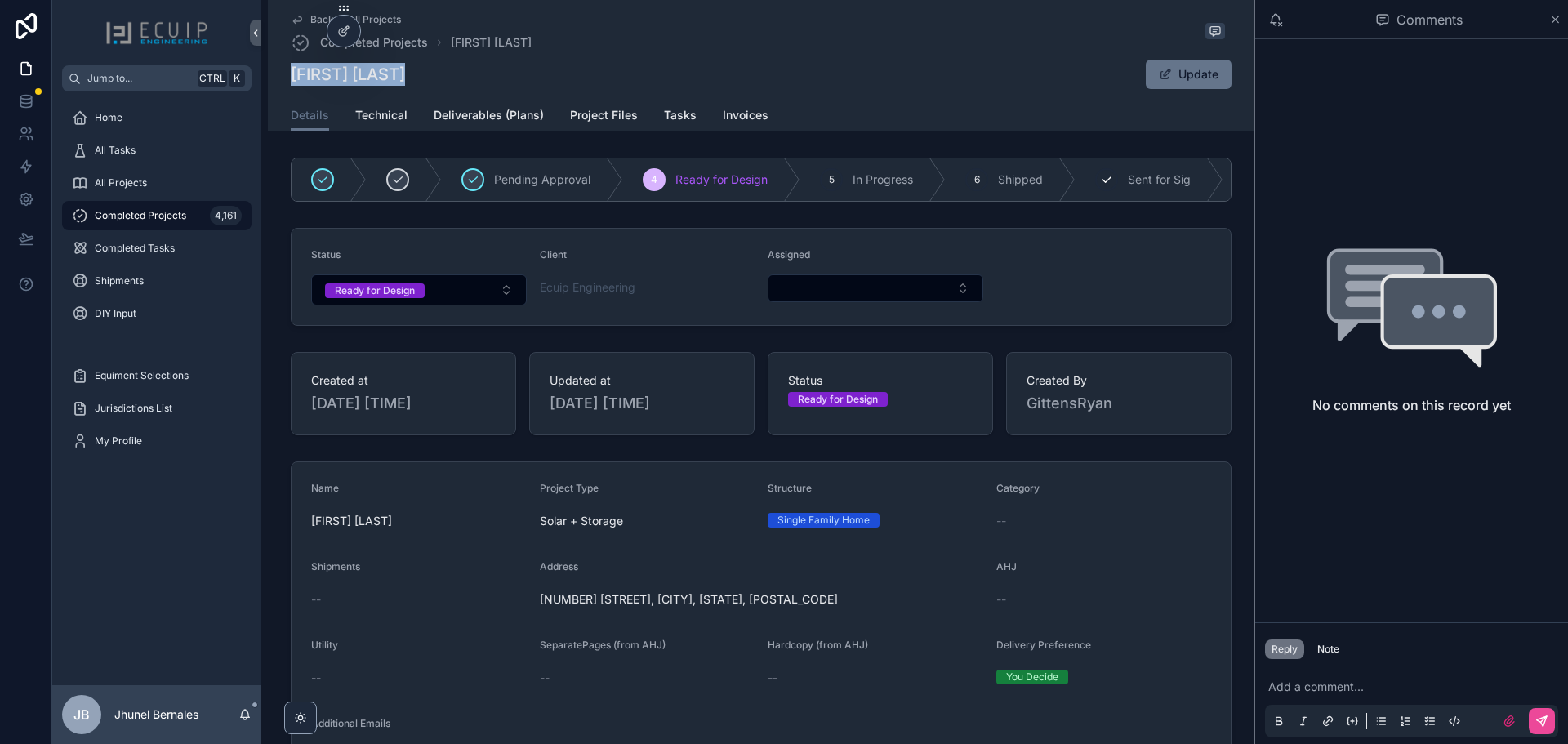 copy on "[FIRST] [LAST]" 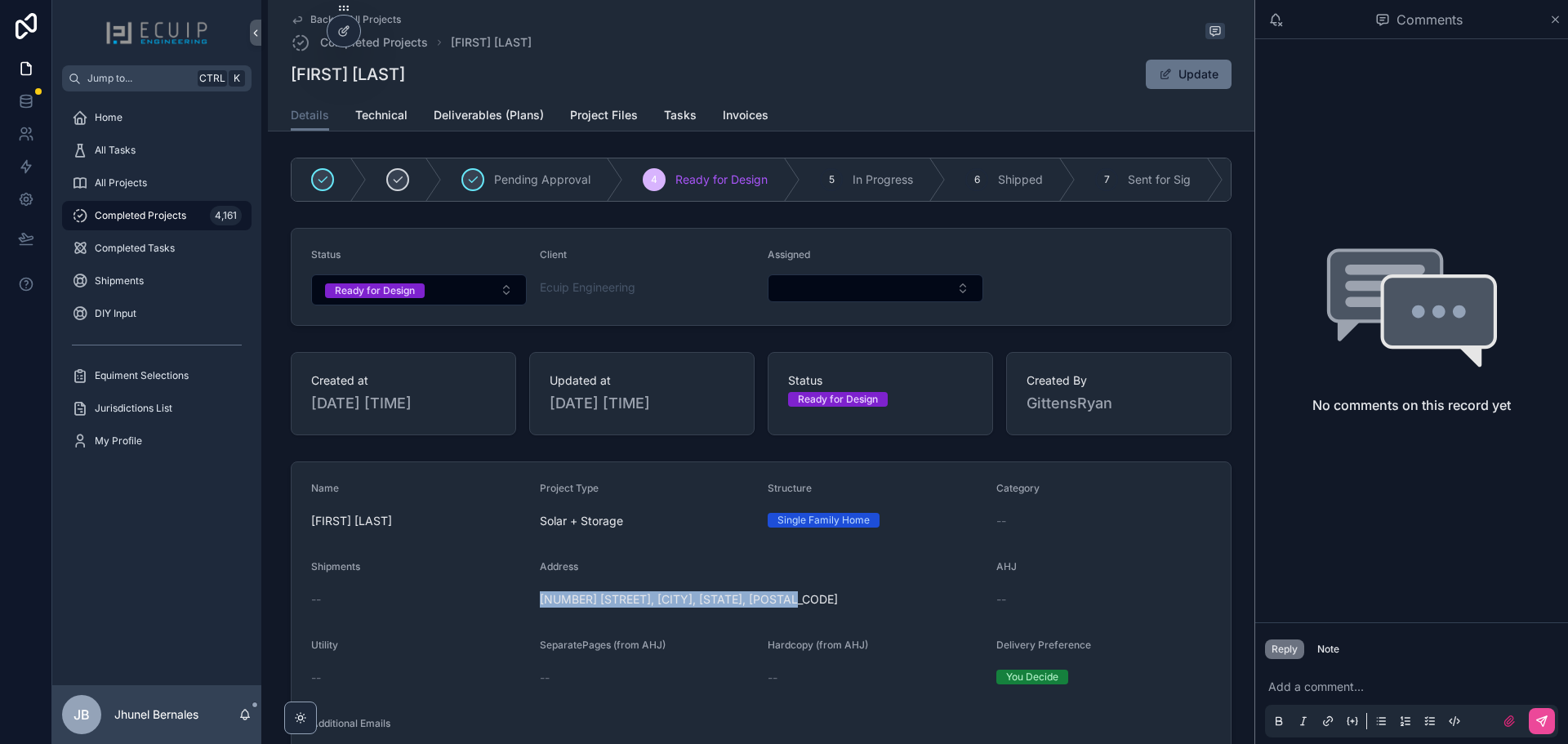drag, startPoint x: 791, startPoint y: 618, endPoint x: 535, endPoint y: 609, distance: 256.15815 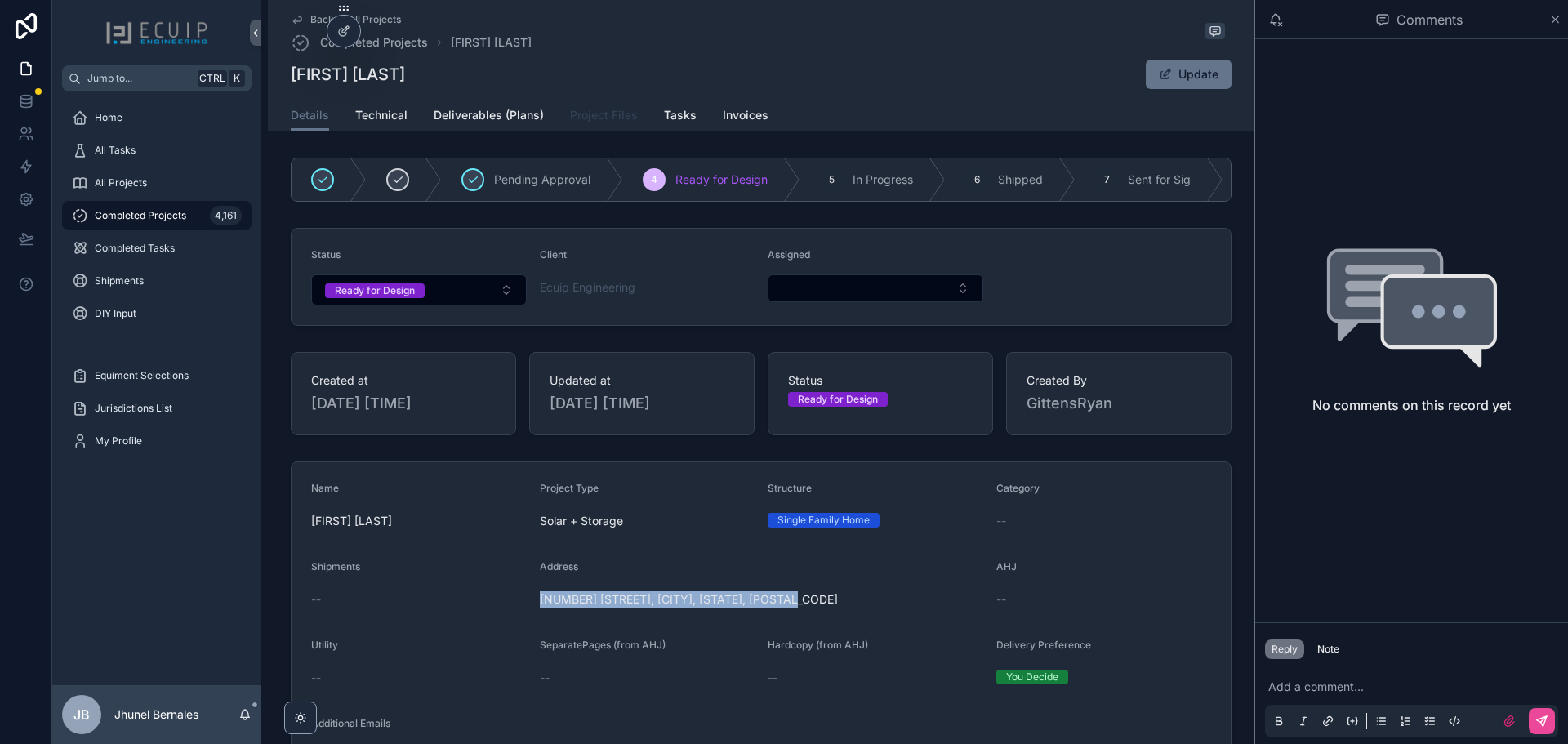 click on "Project Files" at bounding box center [604, 115] 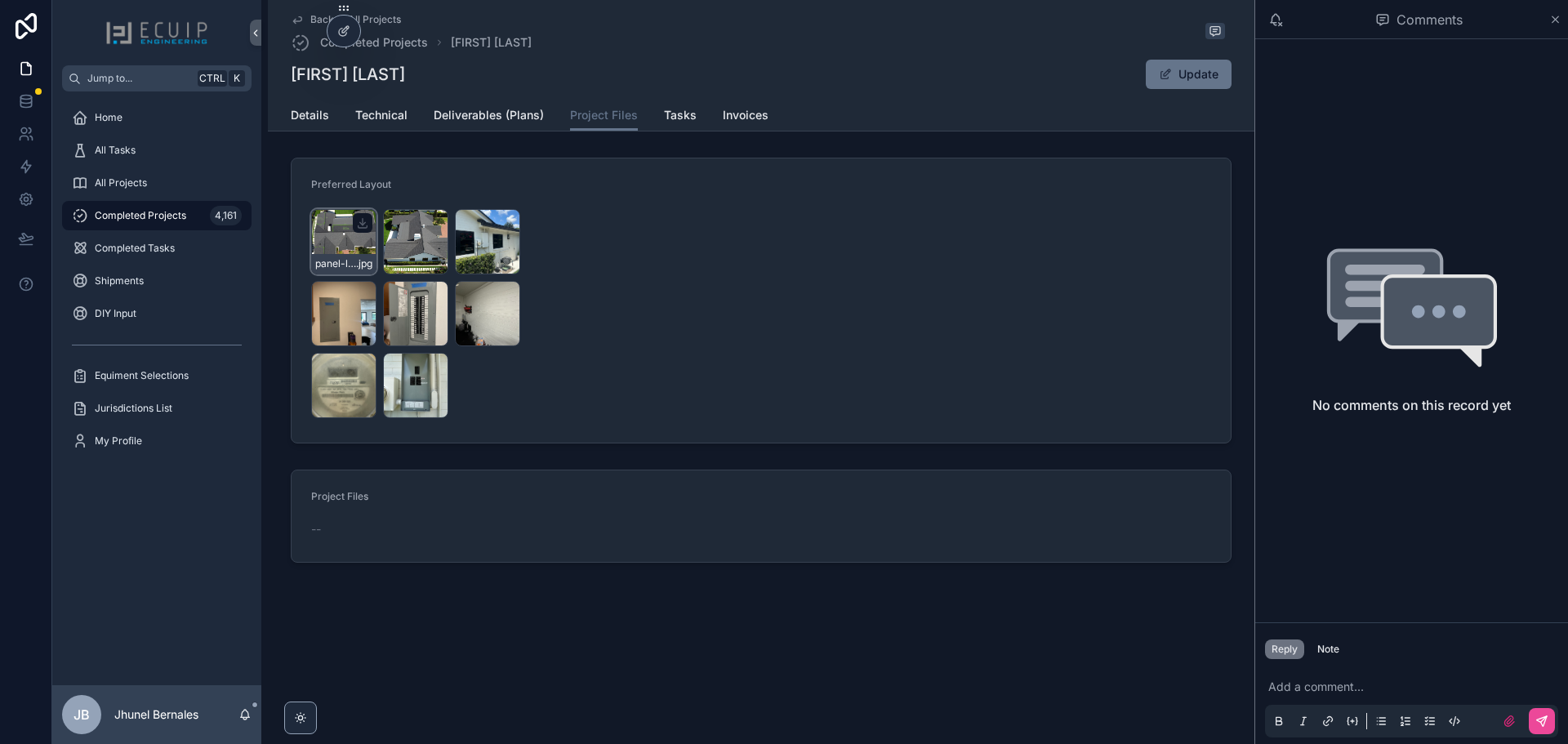 click on "panel-locations .jpg" at bounding box center (344, 242) 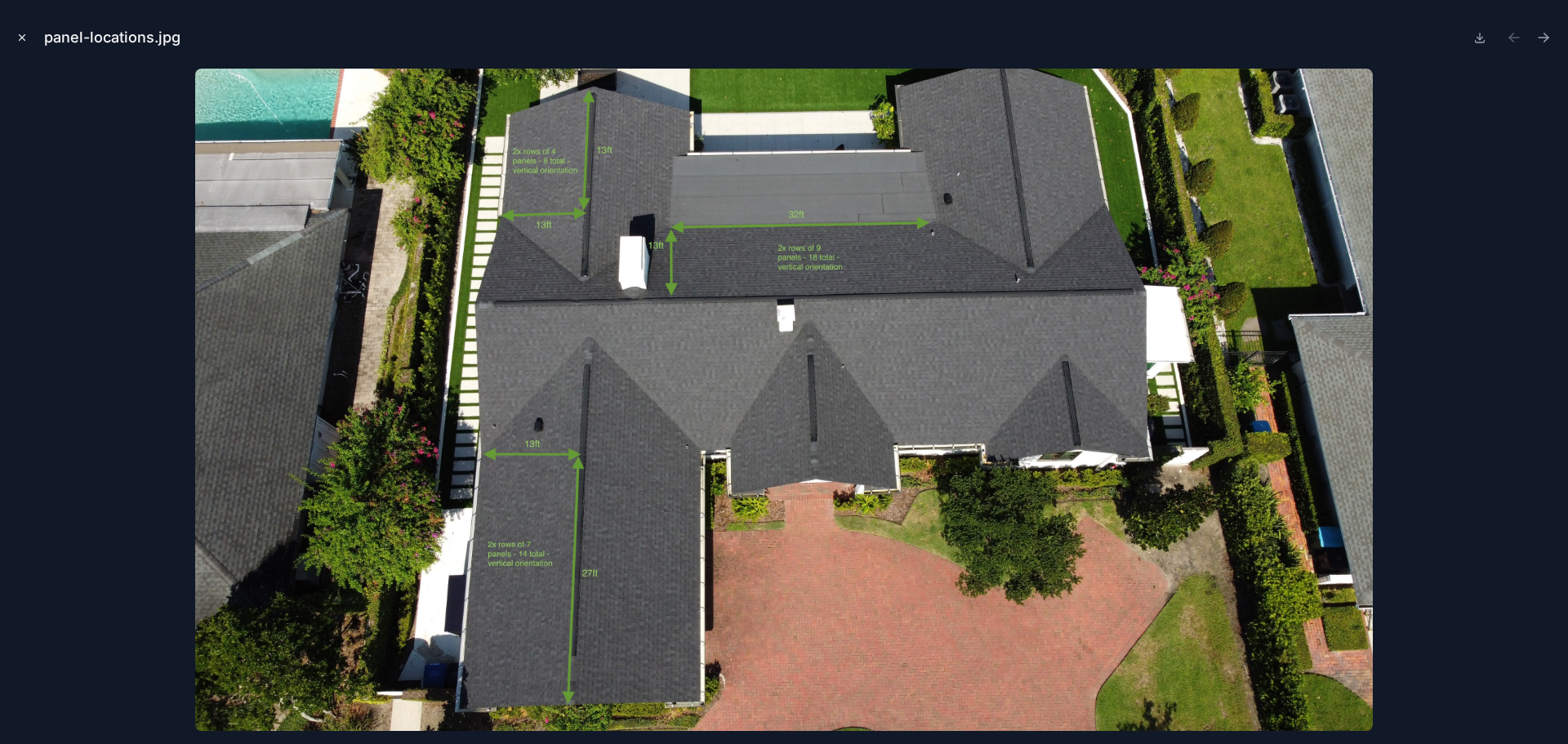 click 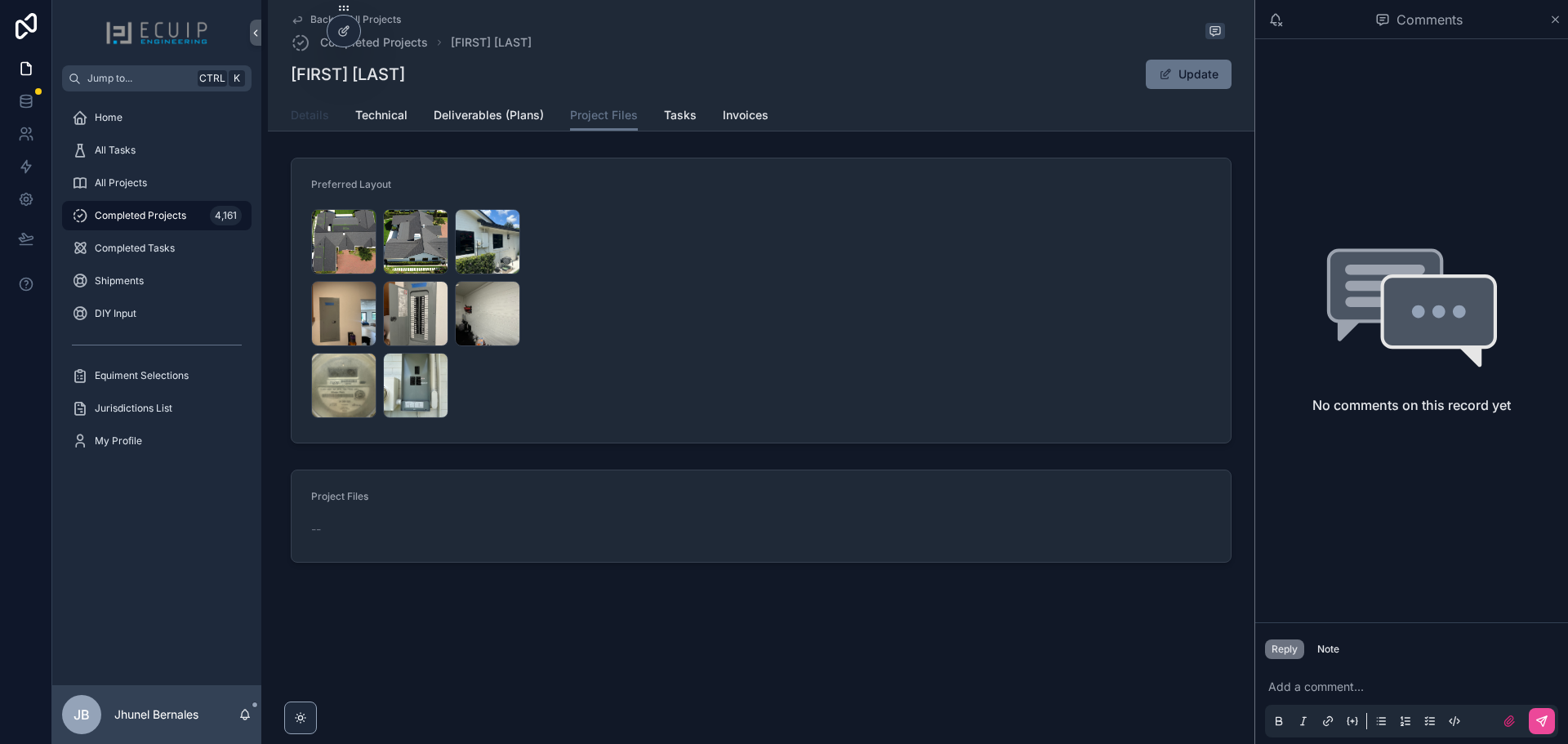 click on "Details" at bounding box center (310, 115) 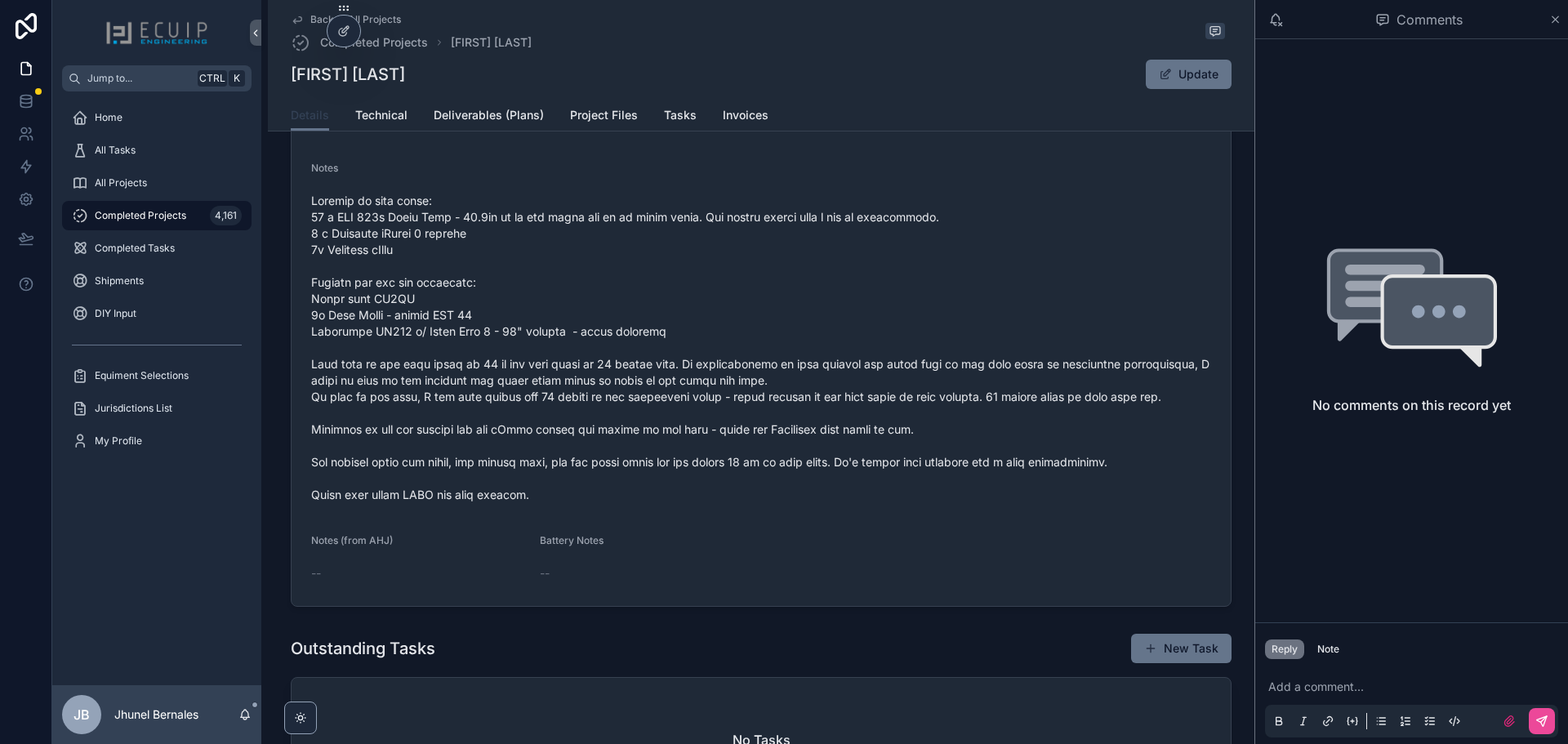 scroll, scrollTop: 653, scrollLeft: 0, axis: vertical 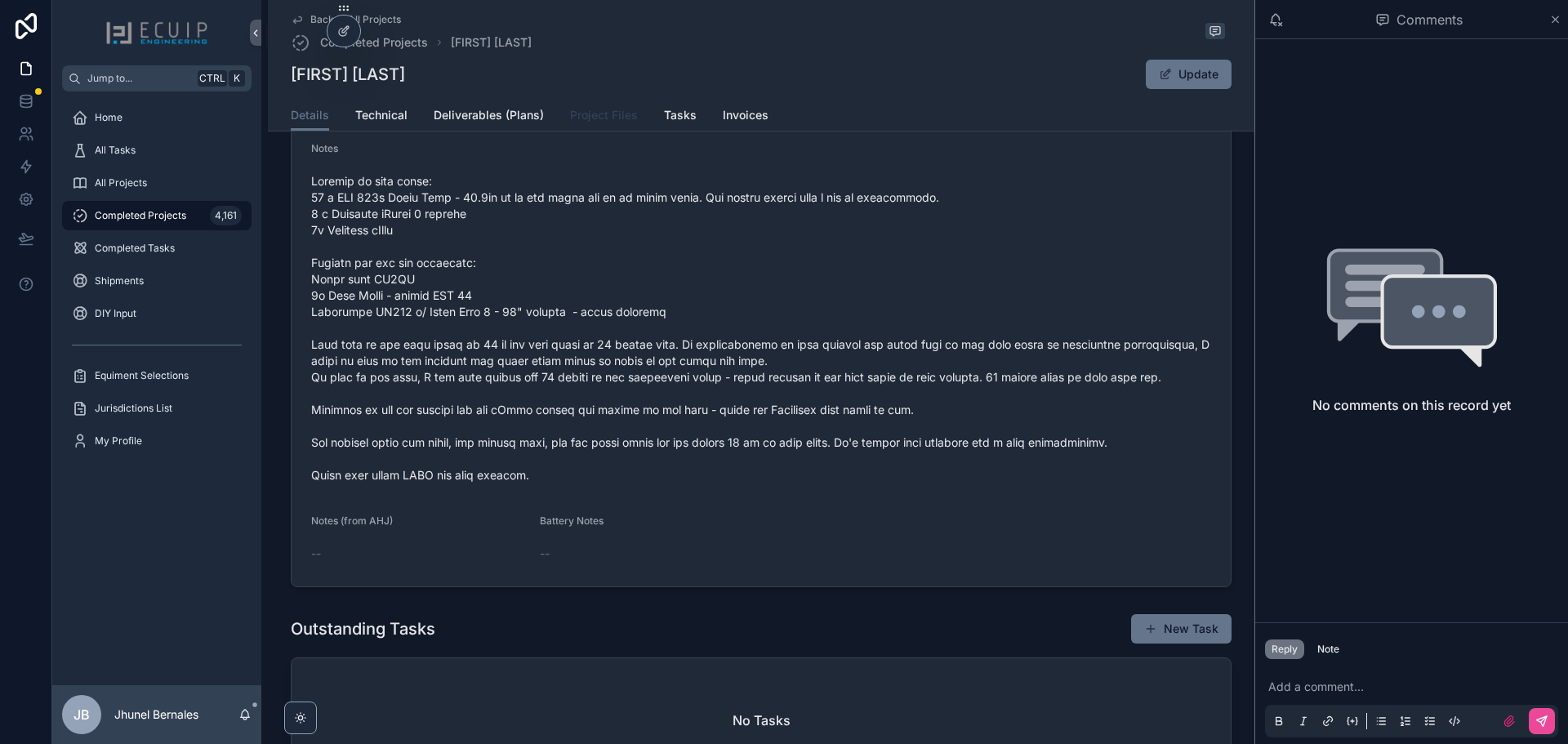 click on "Project Files" at bounding box center [604, 115] 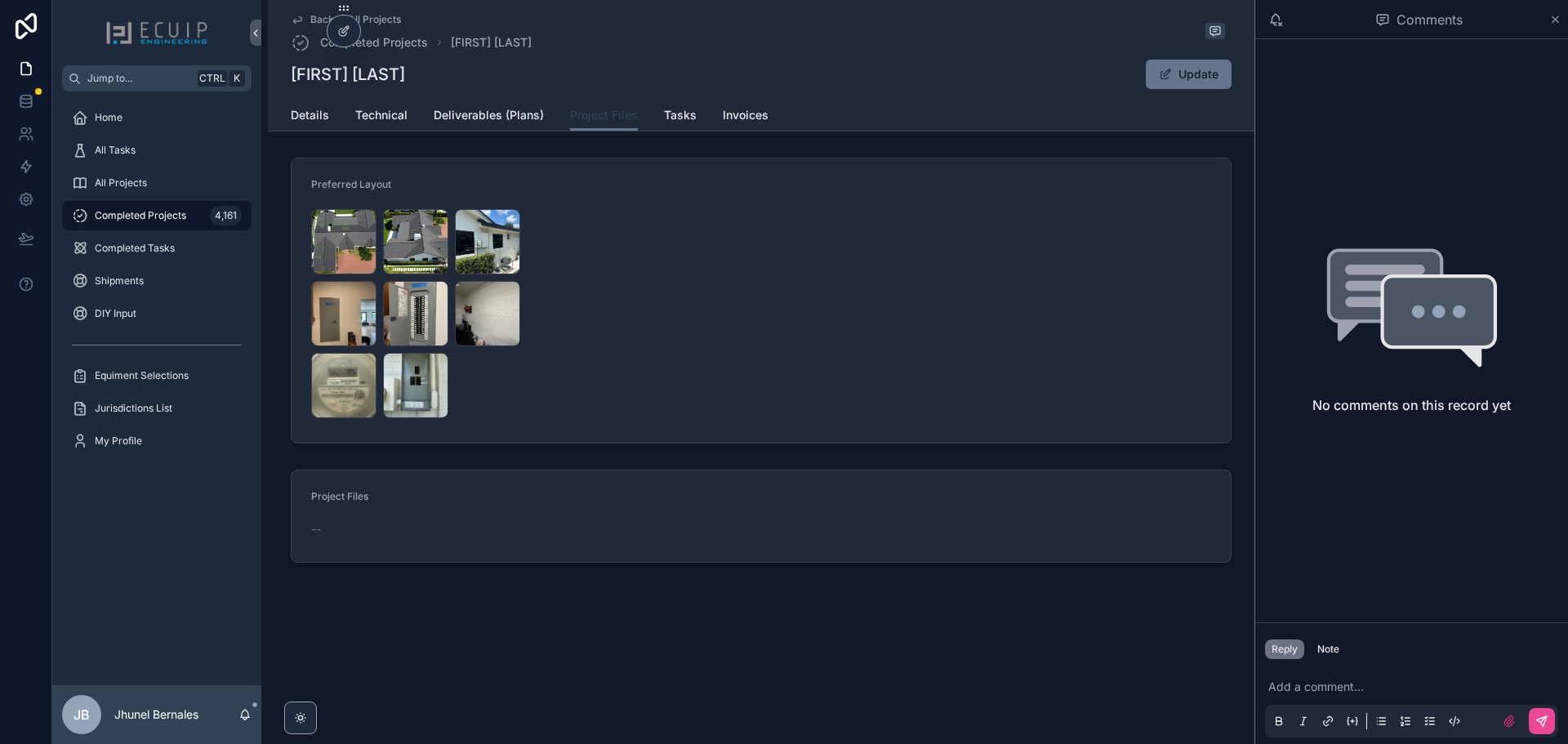 scroll, scrollTop: 0, scrollLeft: 0, axis: both 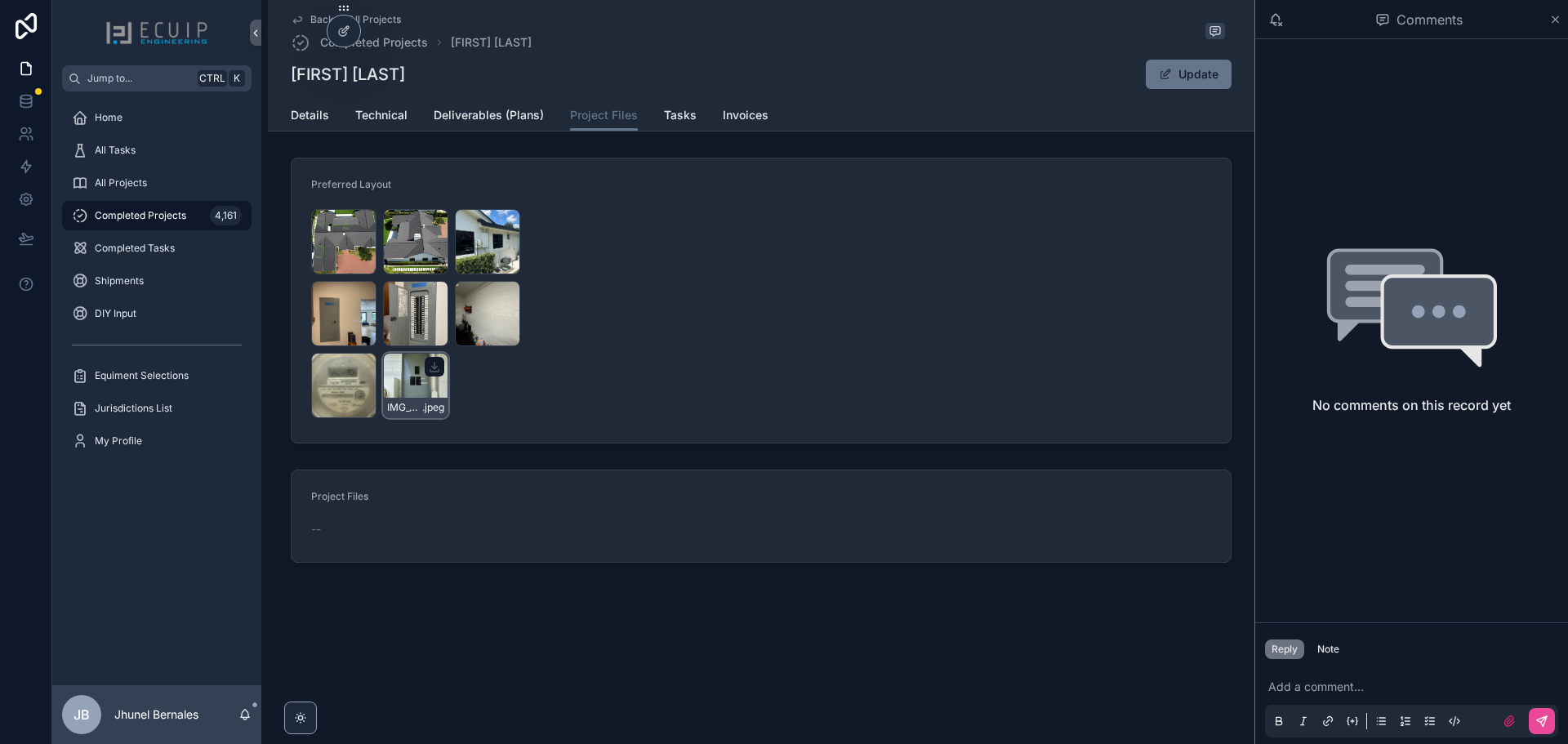 click on "IMG_3678 .jpeg" at bounding box center [416, 385] 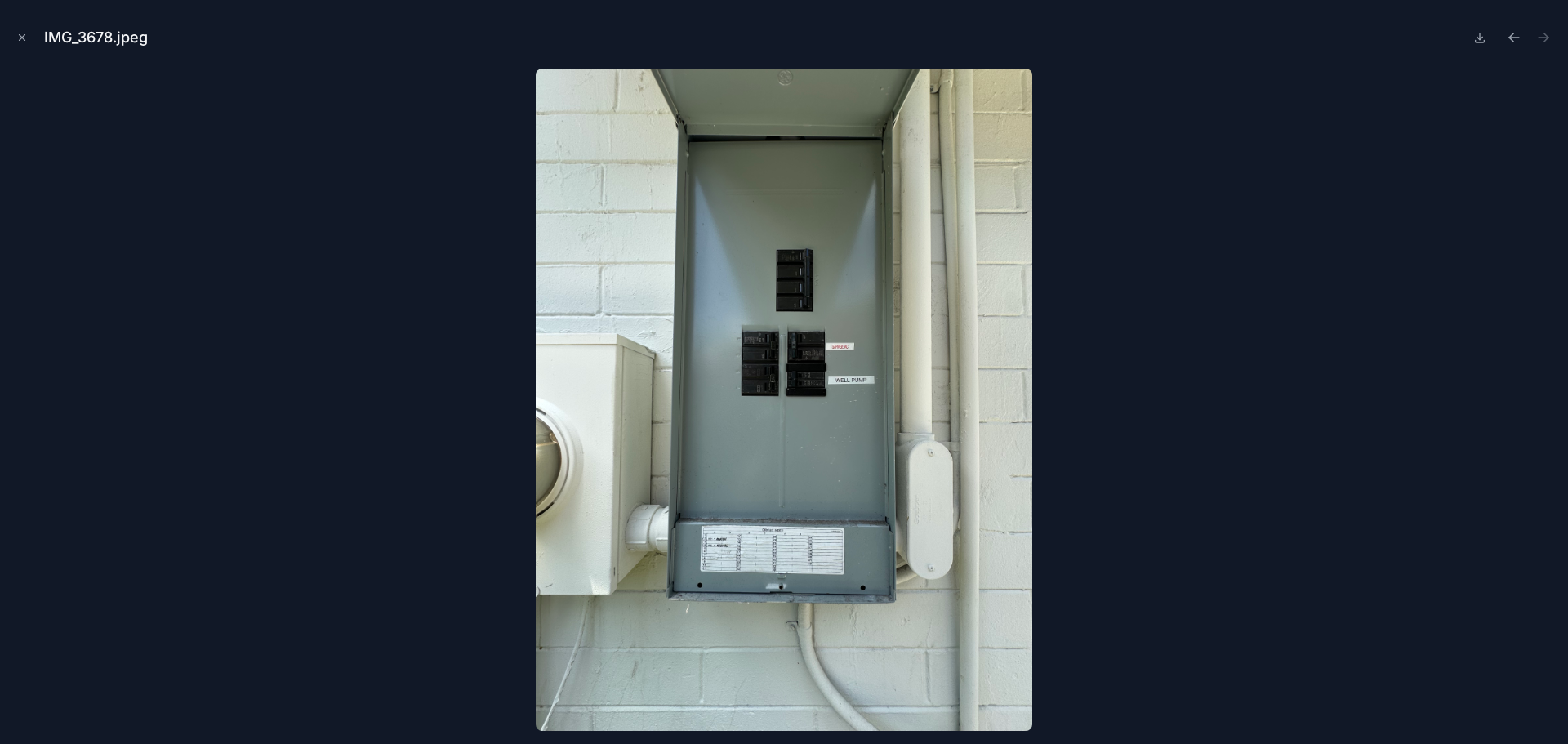 click at bounding box center [784, 399] 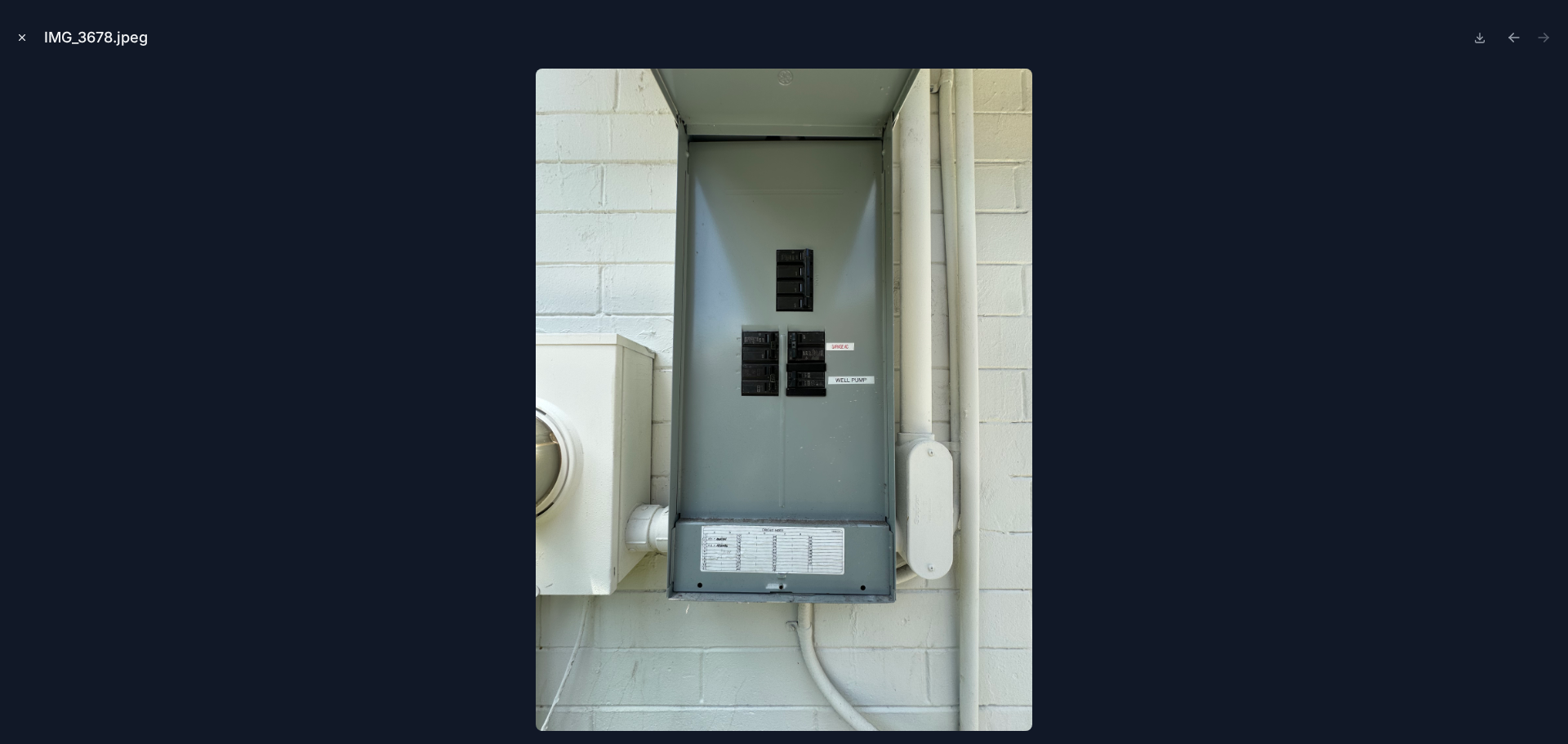 click at bounding box center [22, 38] 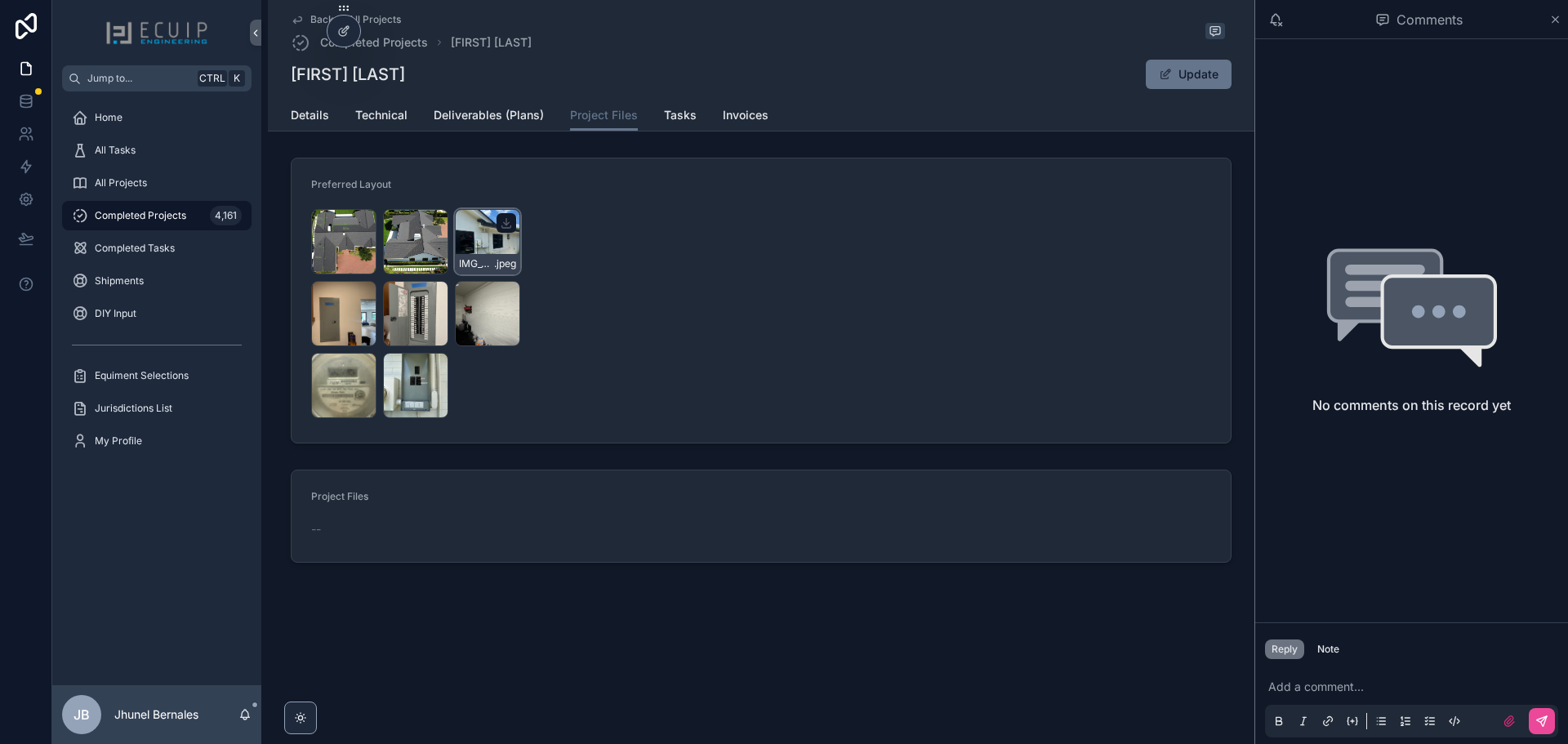 click on "IMG_3679 .jpeg" at bounding box center (488, 242) 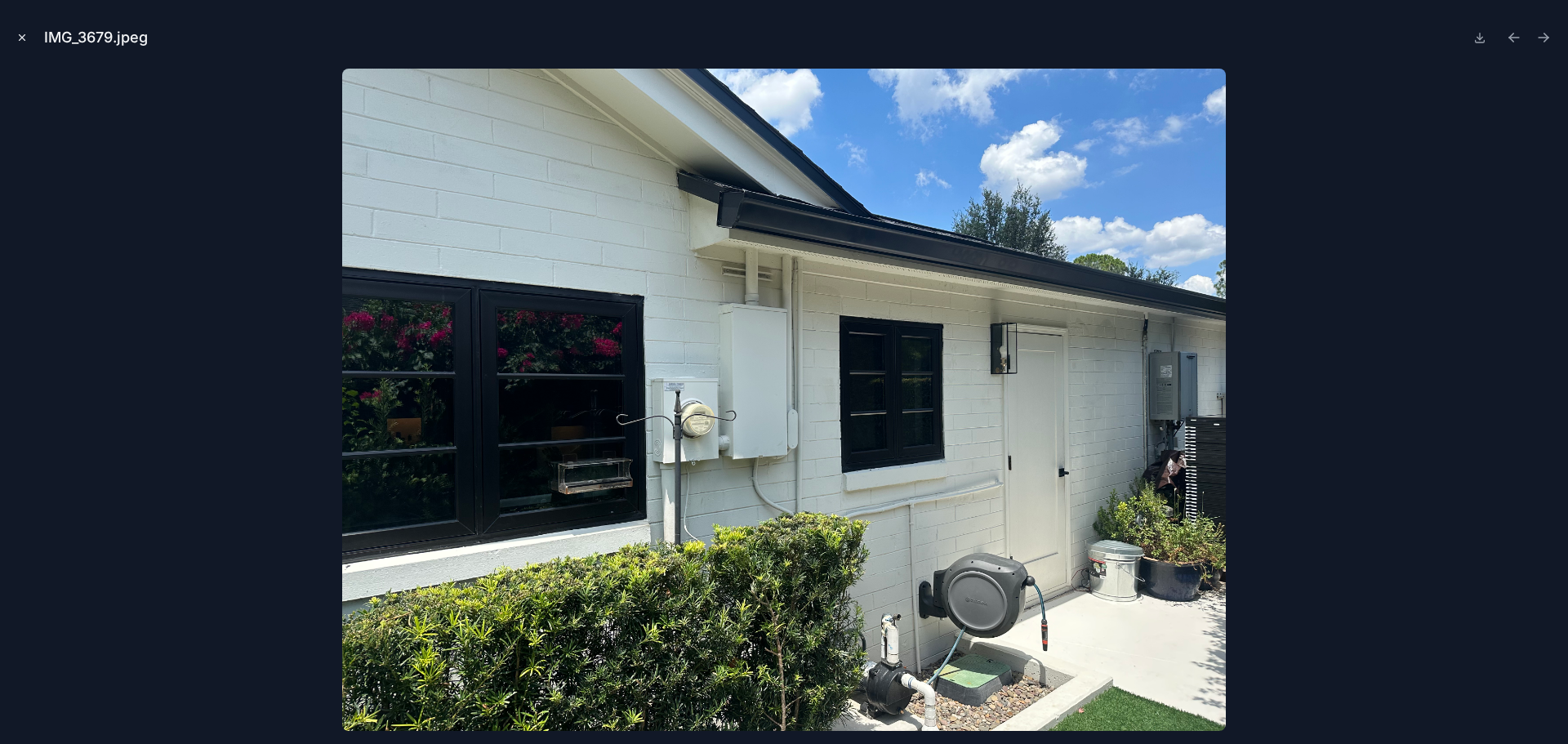 click at bounding box center (22, 38) 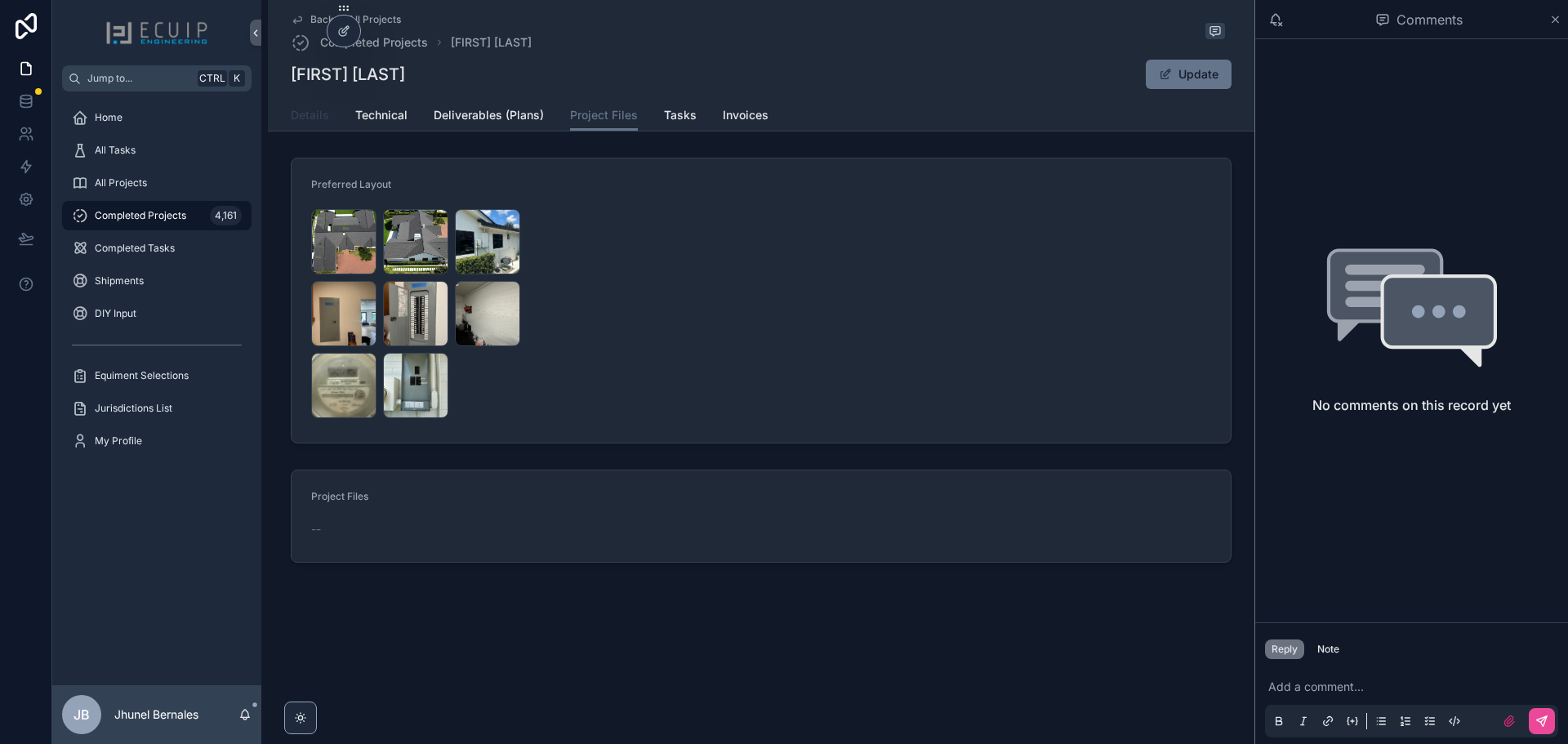 click on "Details" at bounding box center [310, 115] 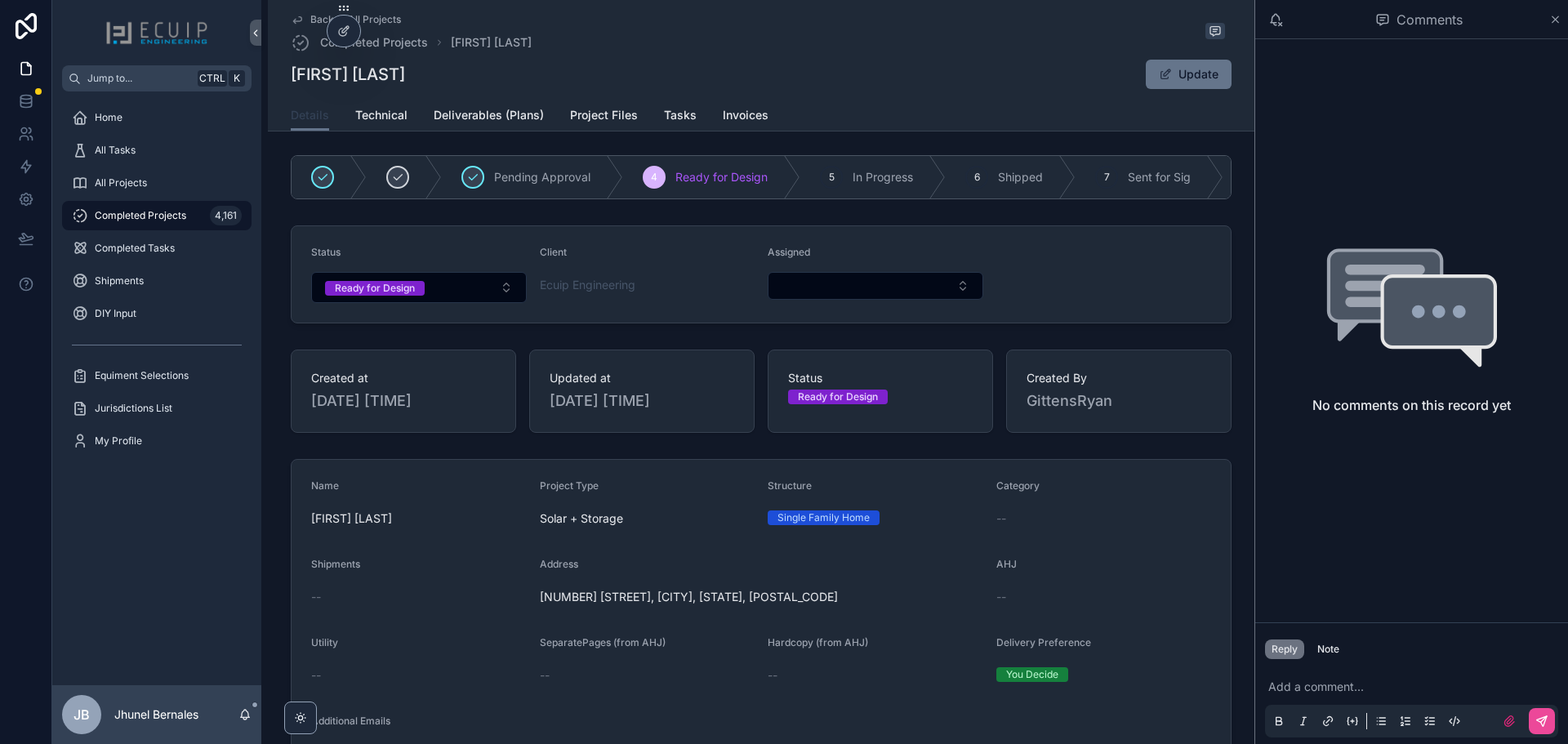 scroll, scrollTop: 0, scrollLeft: 0, axis: both 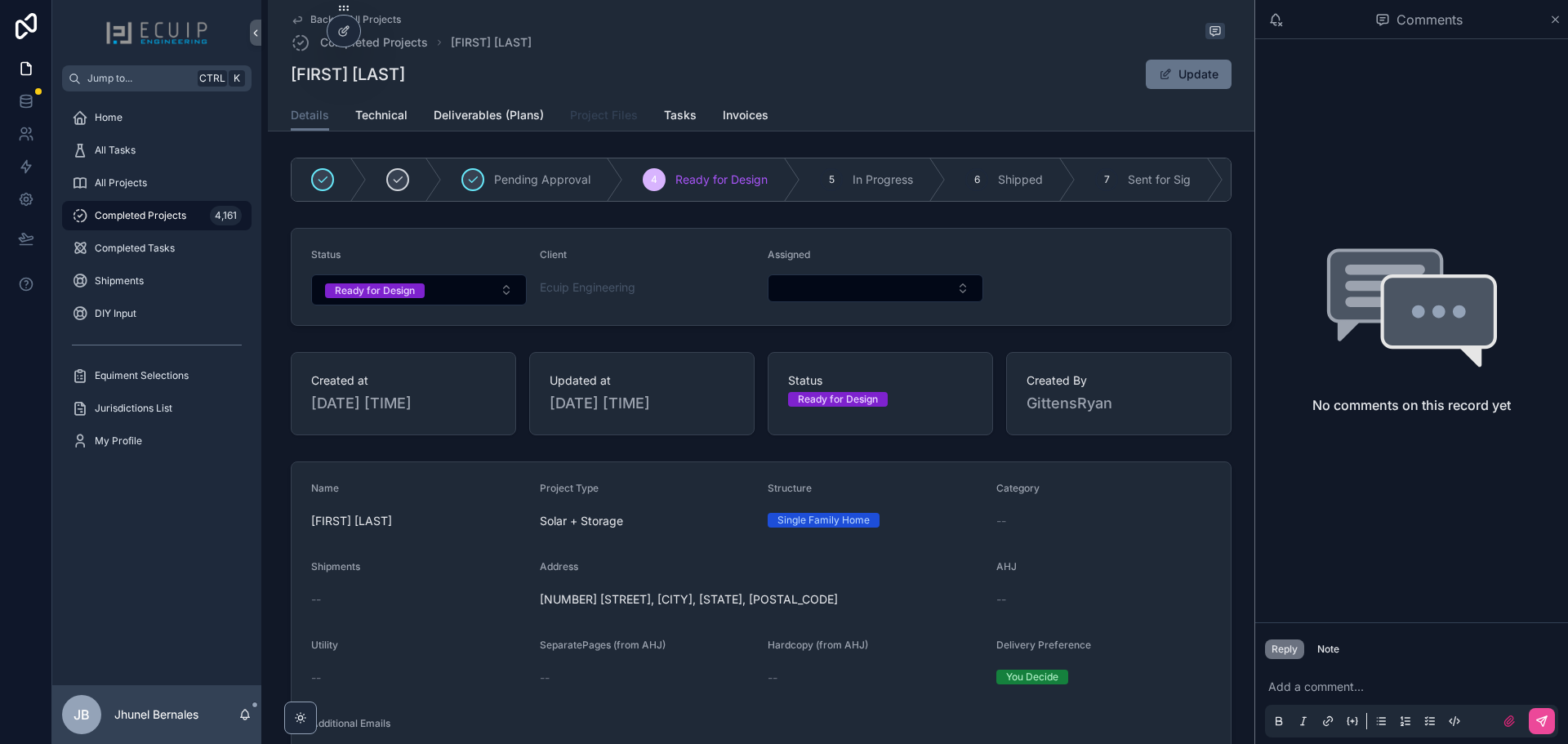 click on "Project Files" at bounding box center [604, 115] 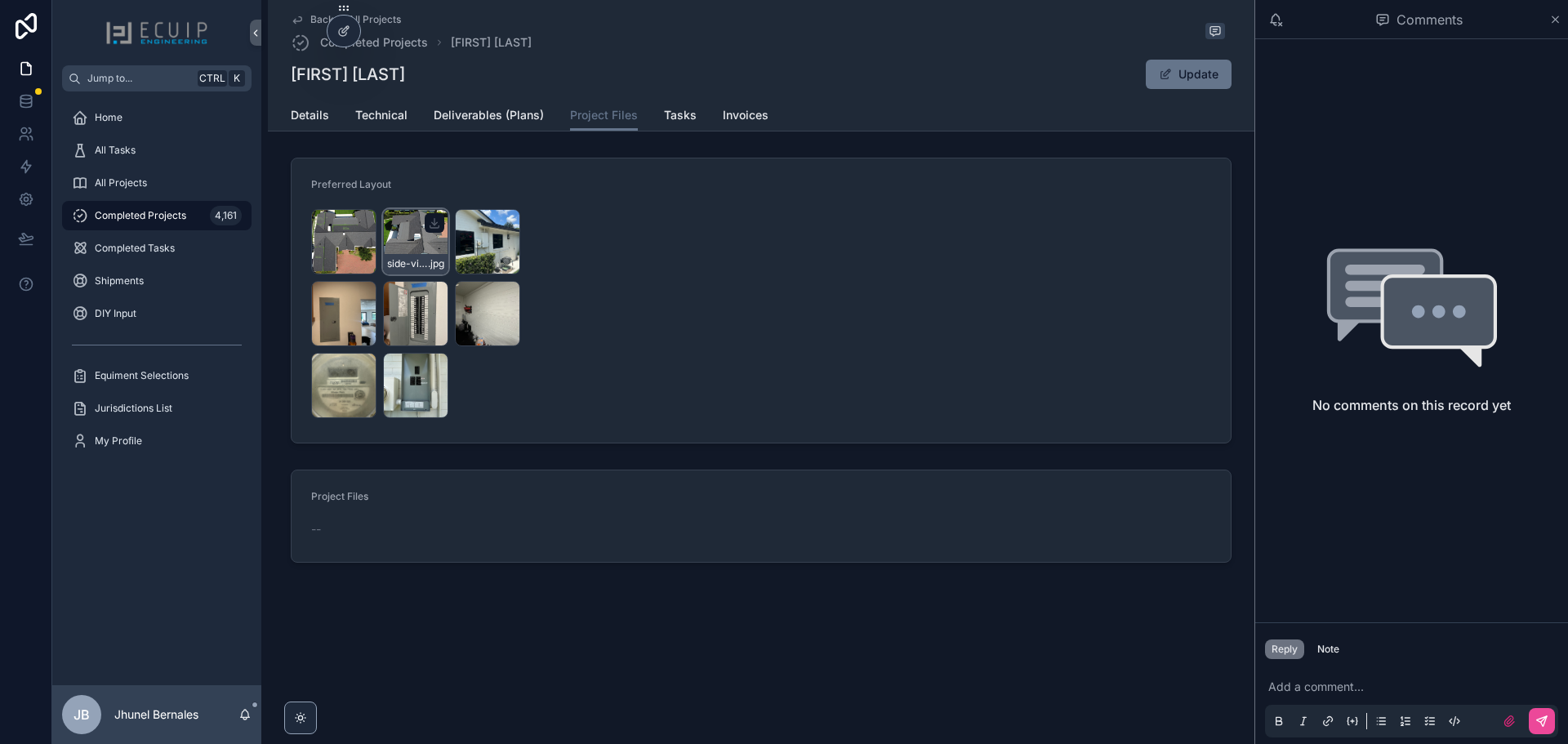 click on "side-view- .jpg" at bounding box center (416, 242) 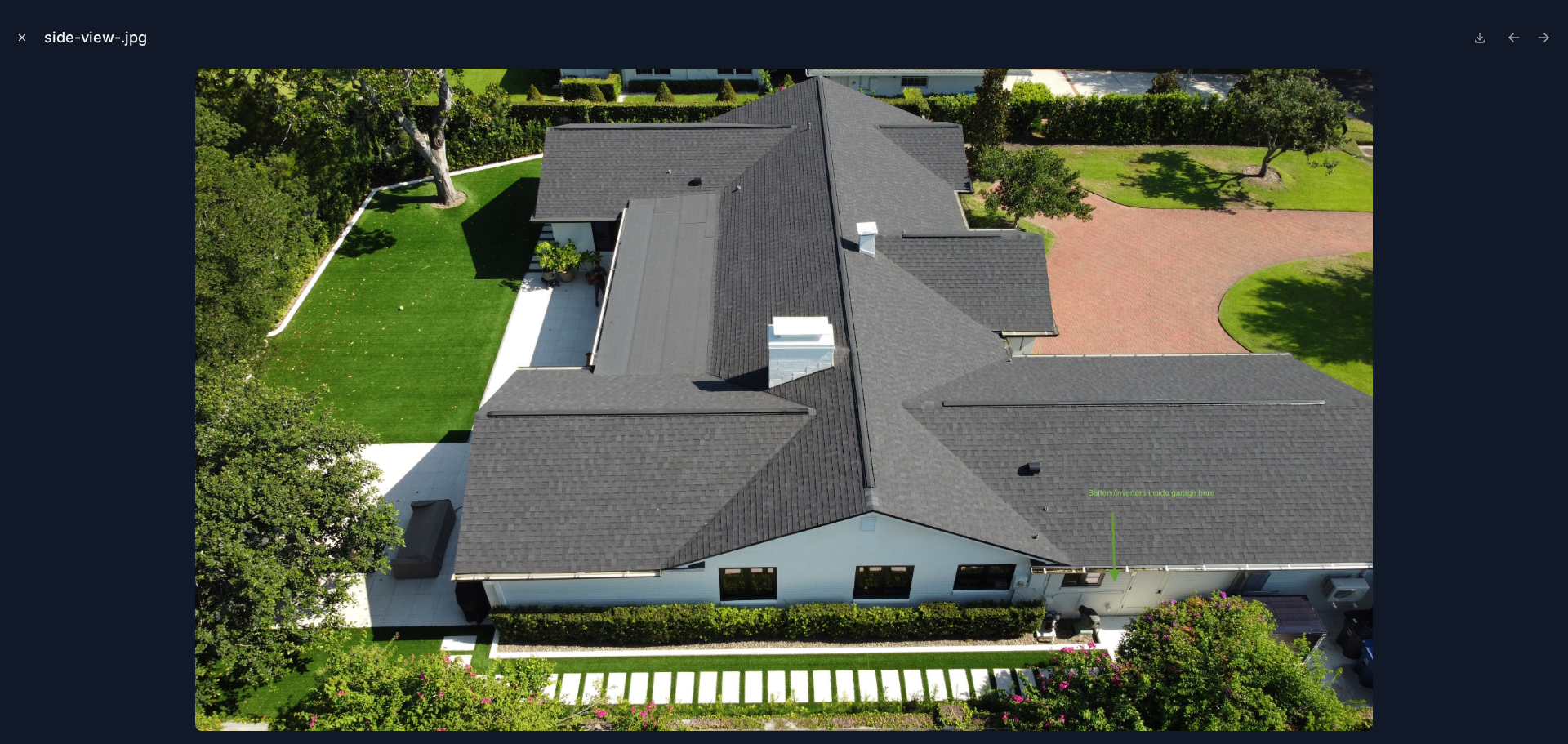 click 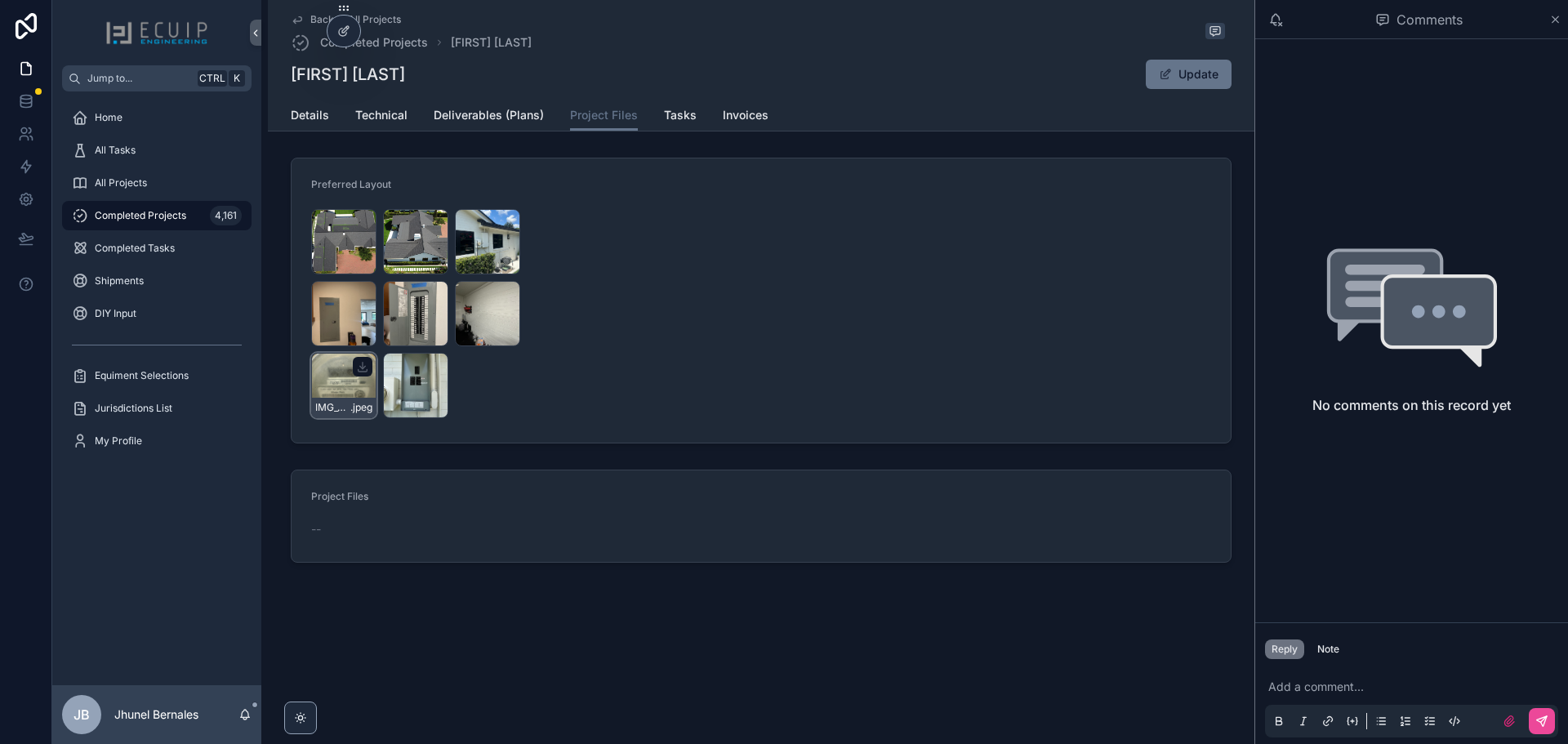 click on "IMG_3677 .jpeg" at bounding box center [344, 385] 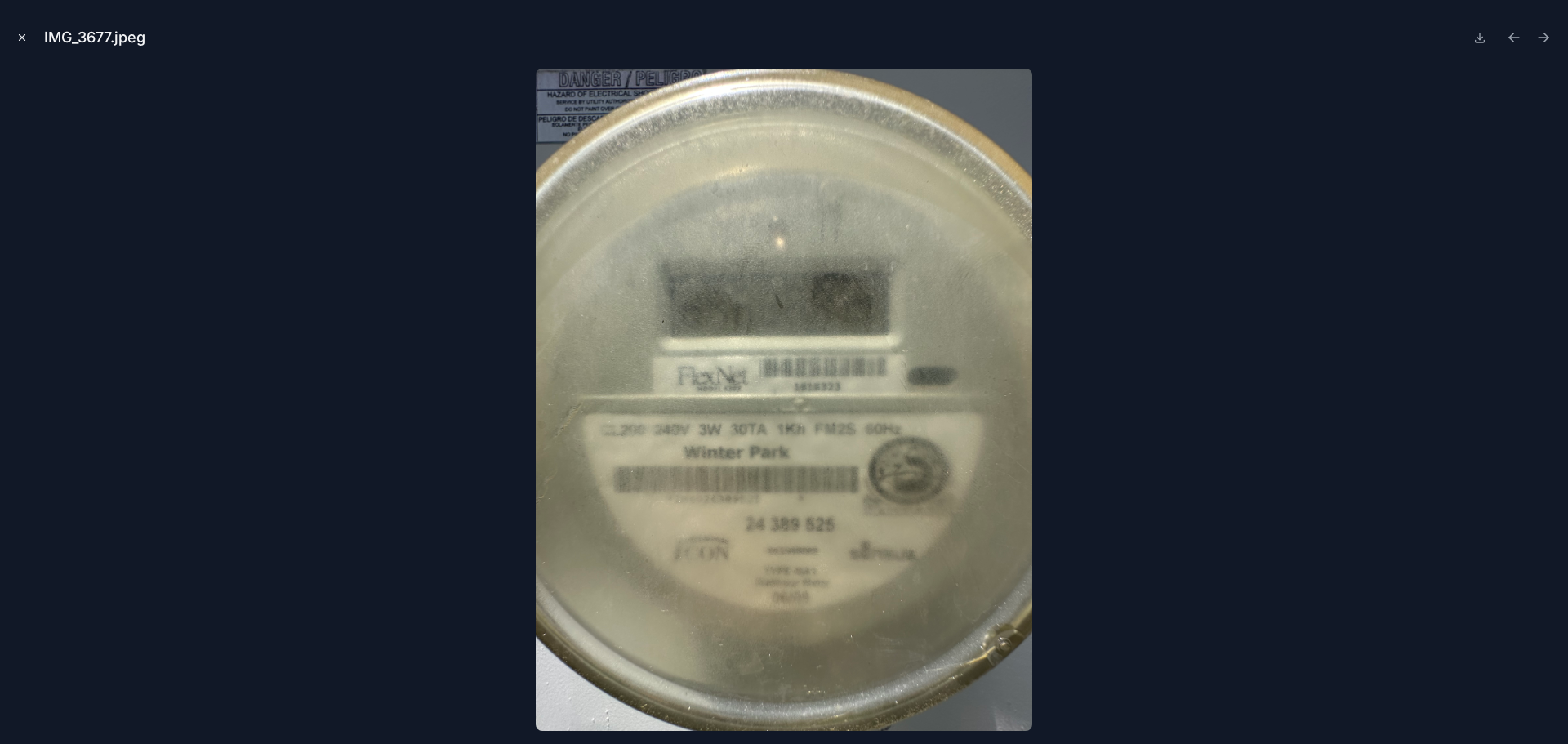 click 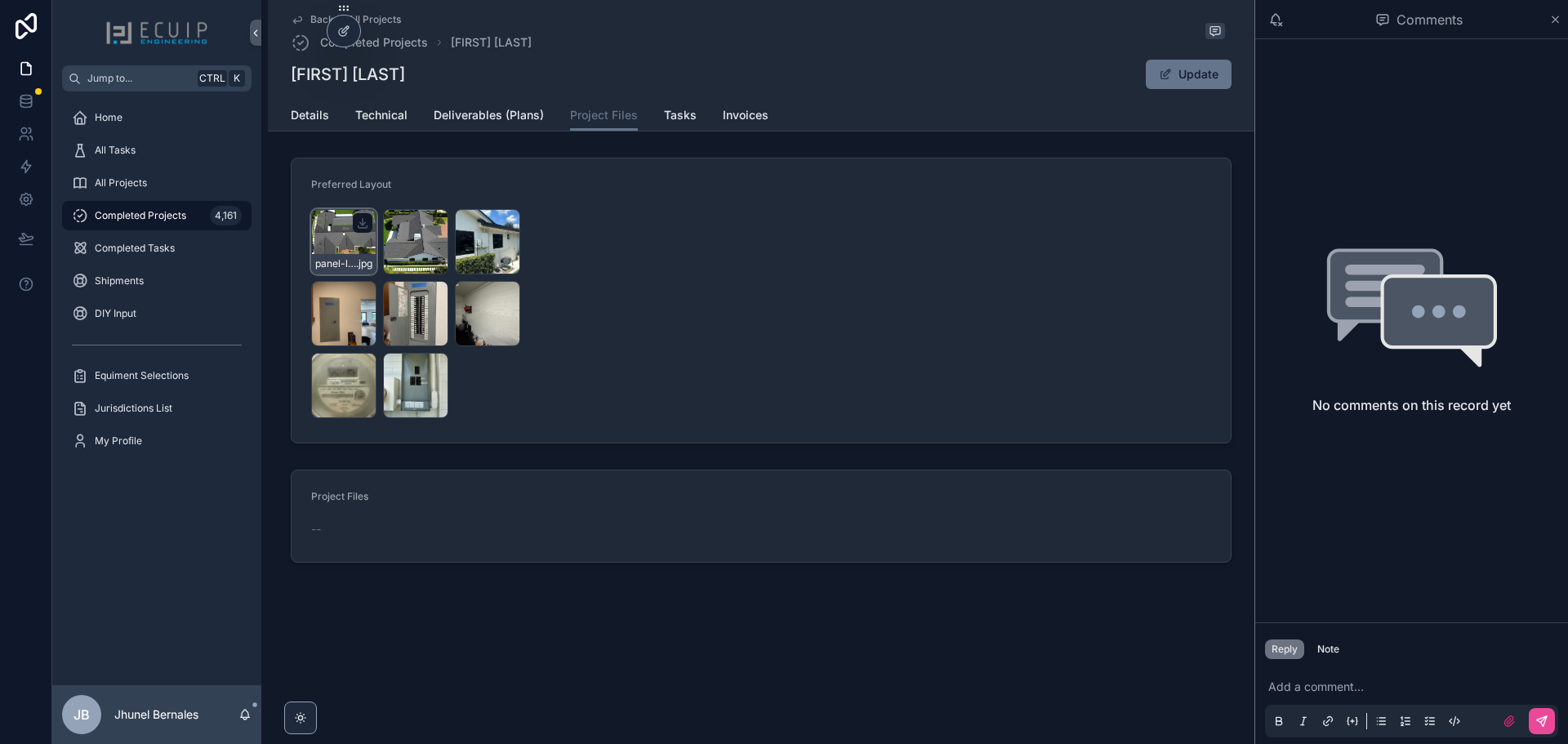 click on "panel-locations .jpg" at bounding box center [344, 242] 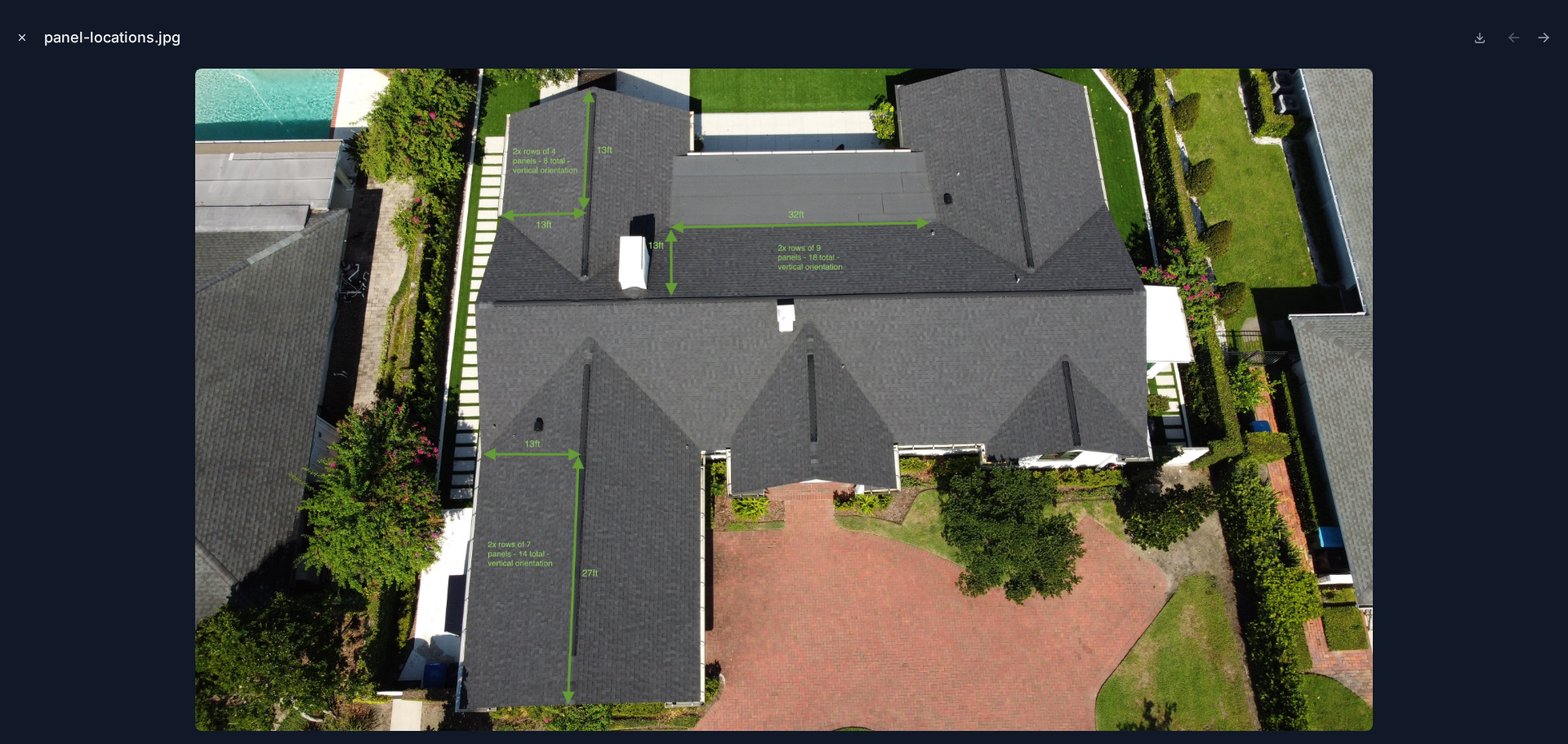 click at bounding box center (22, 38) 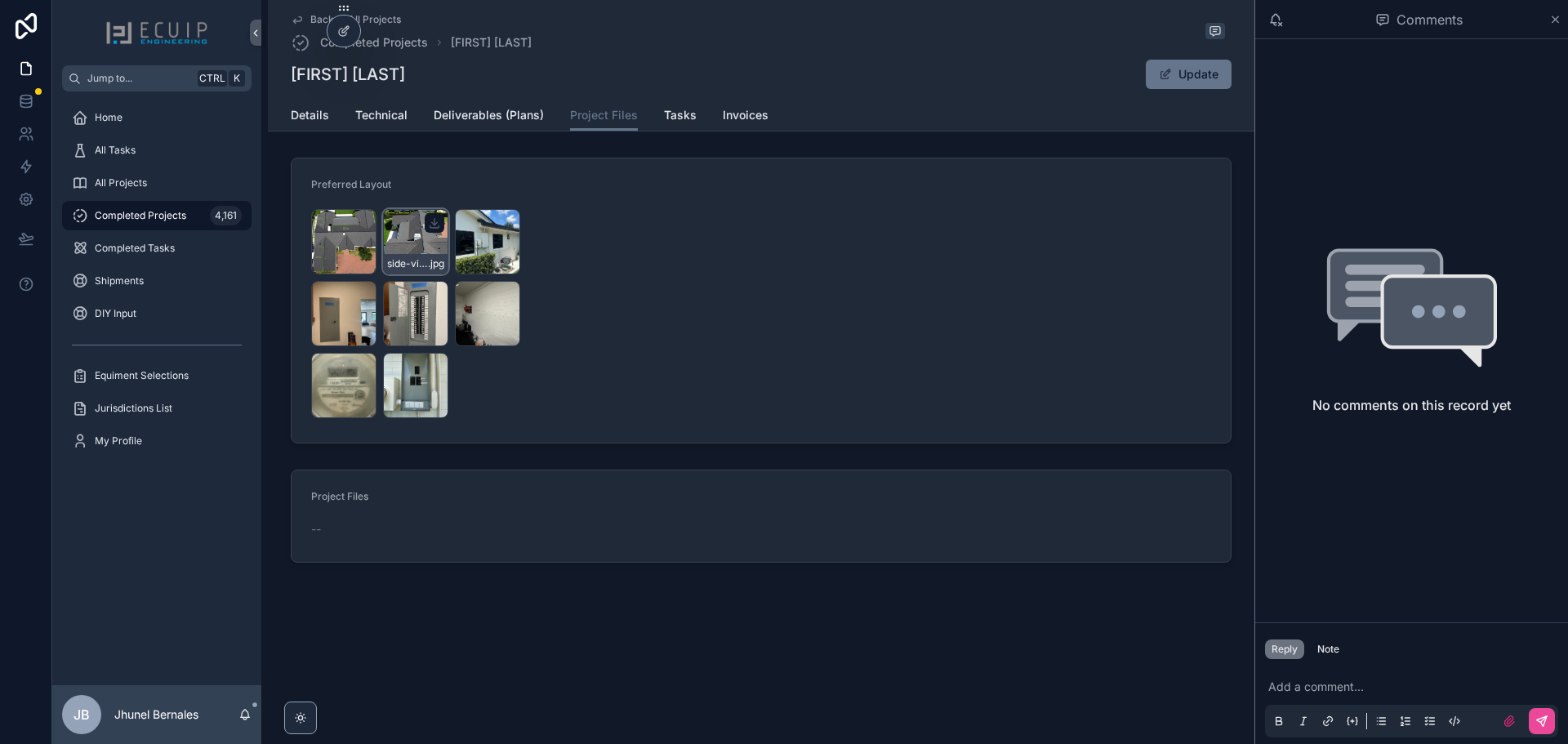 click on "side-view- .jpg" at bounding box center (416, 242) 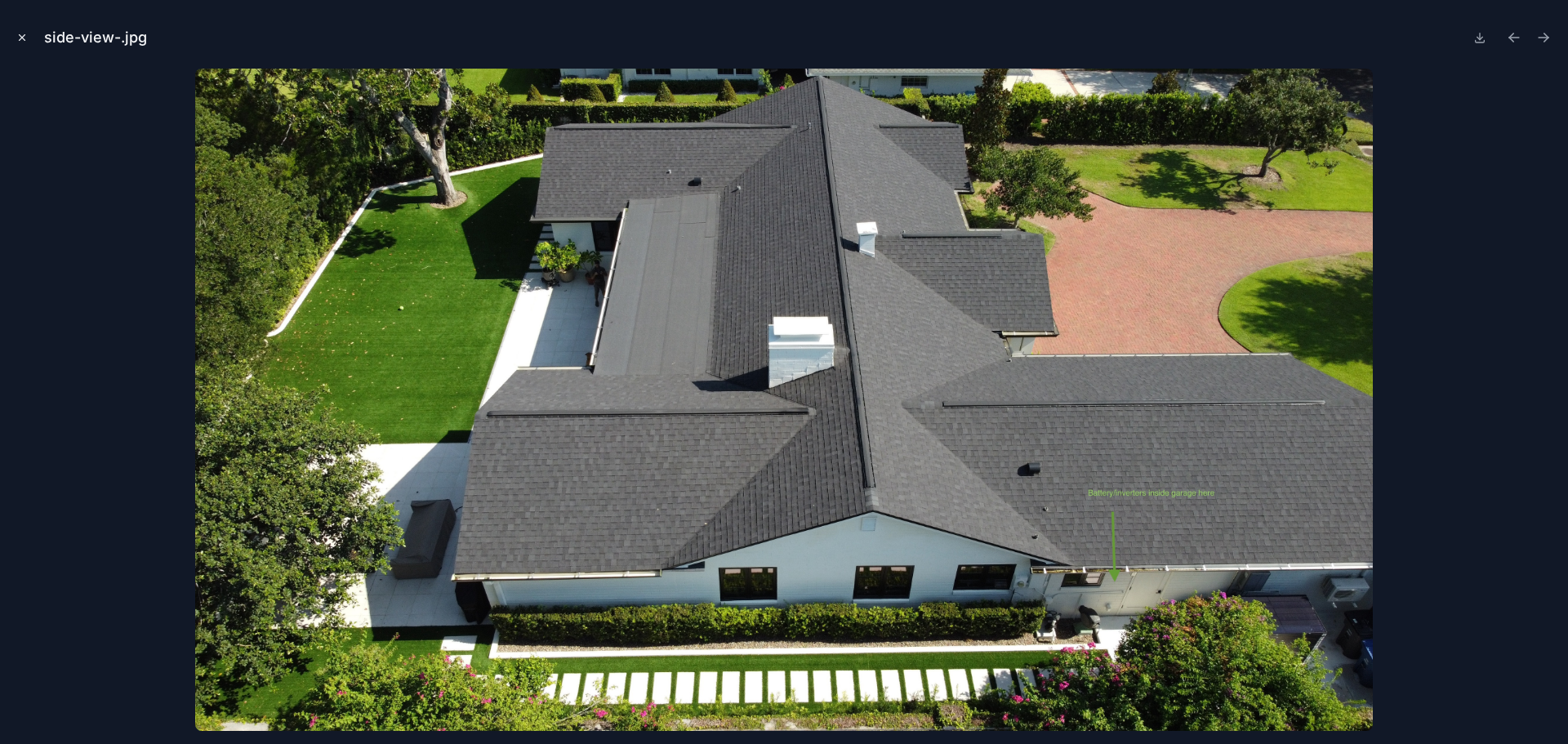 click 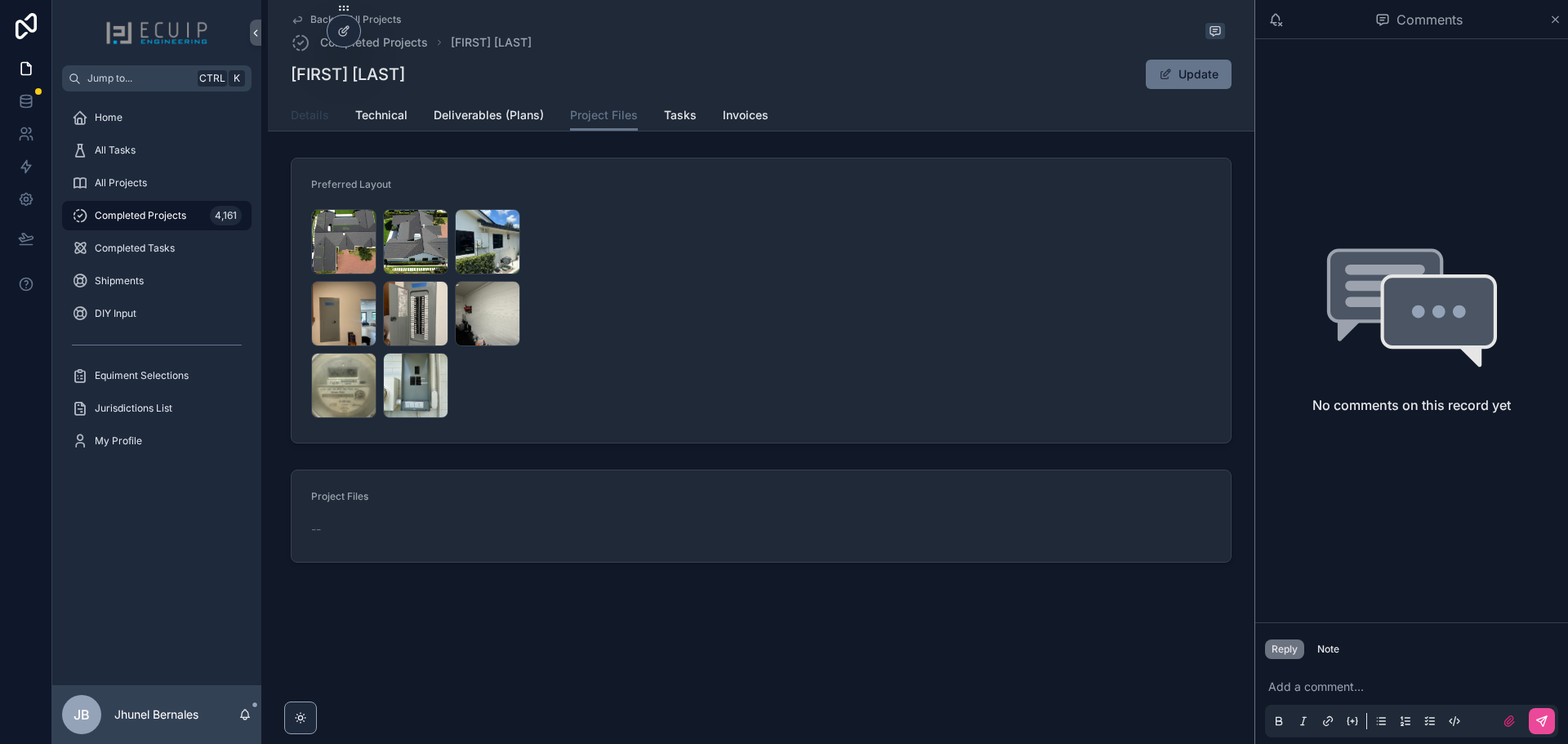 click on "Details" at bounding box center (310, 115) 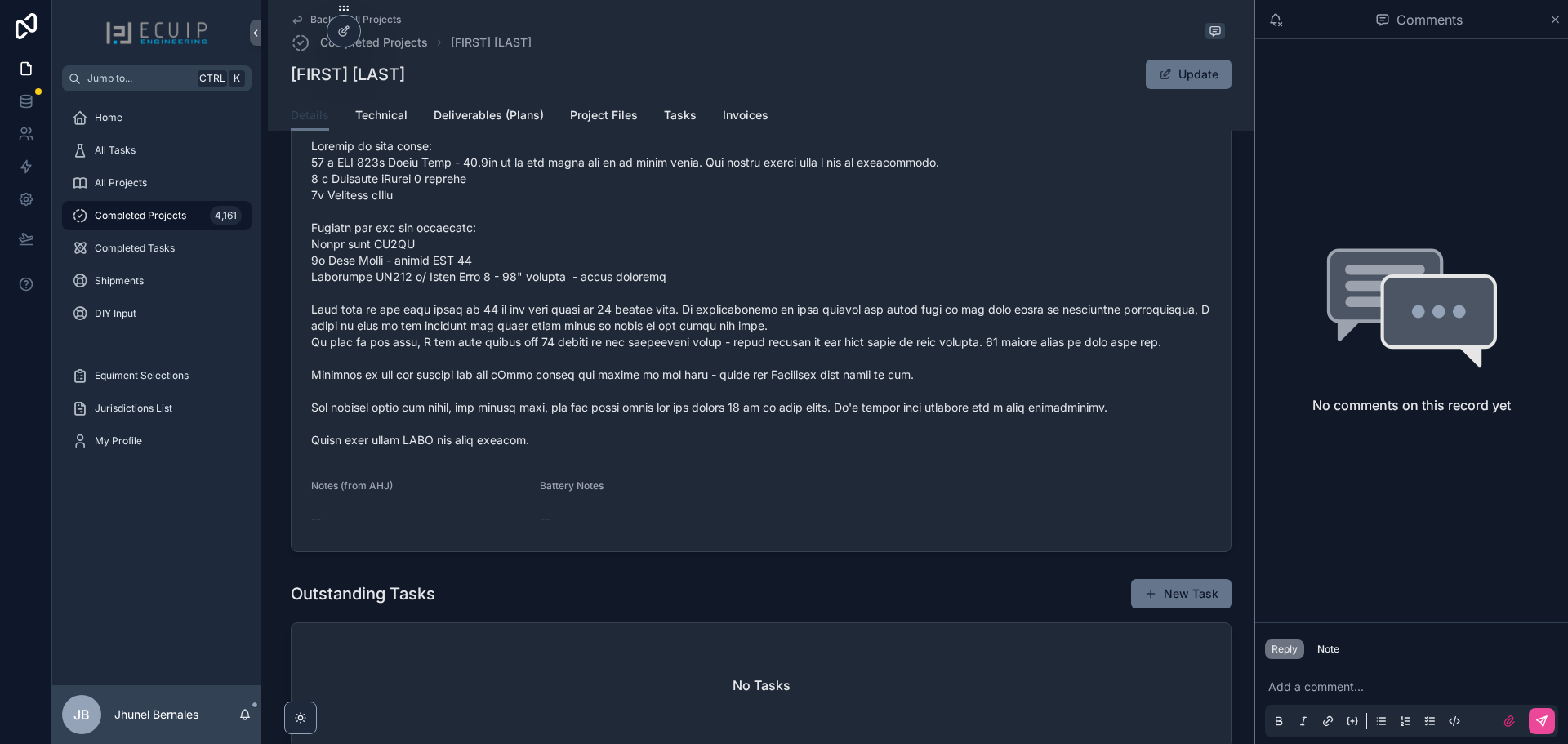 scroll, scrollTop: 653, scrollLeft: 0, axis: vertical 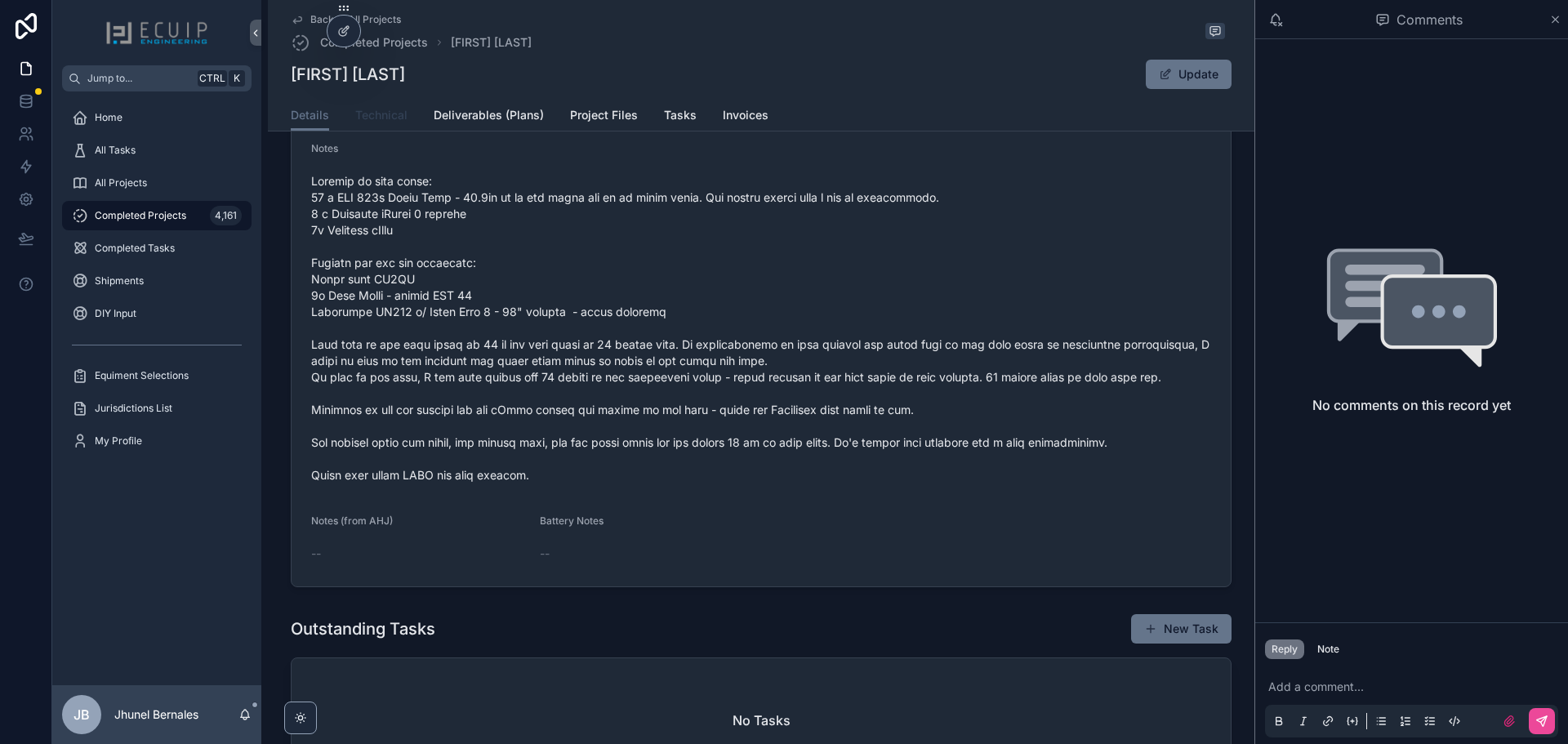 click on "Technical" at bounding box center (381, 117) 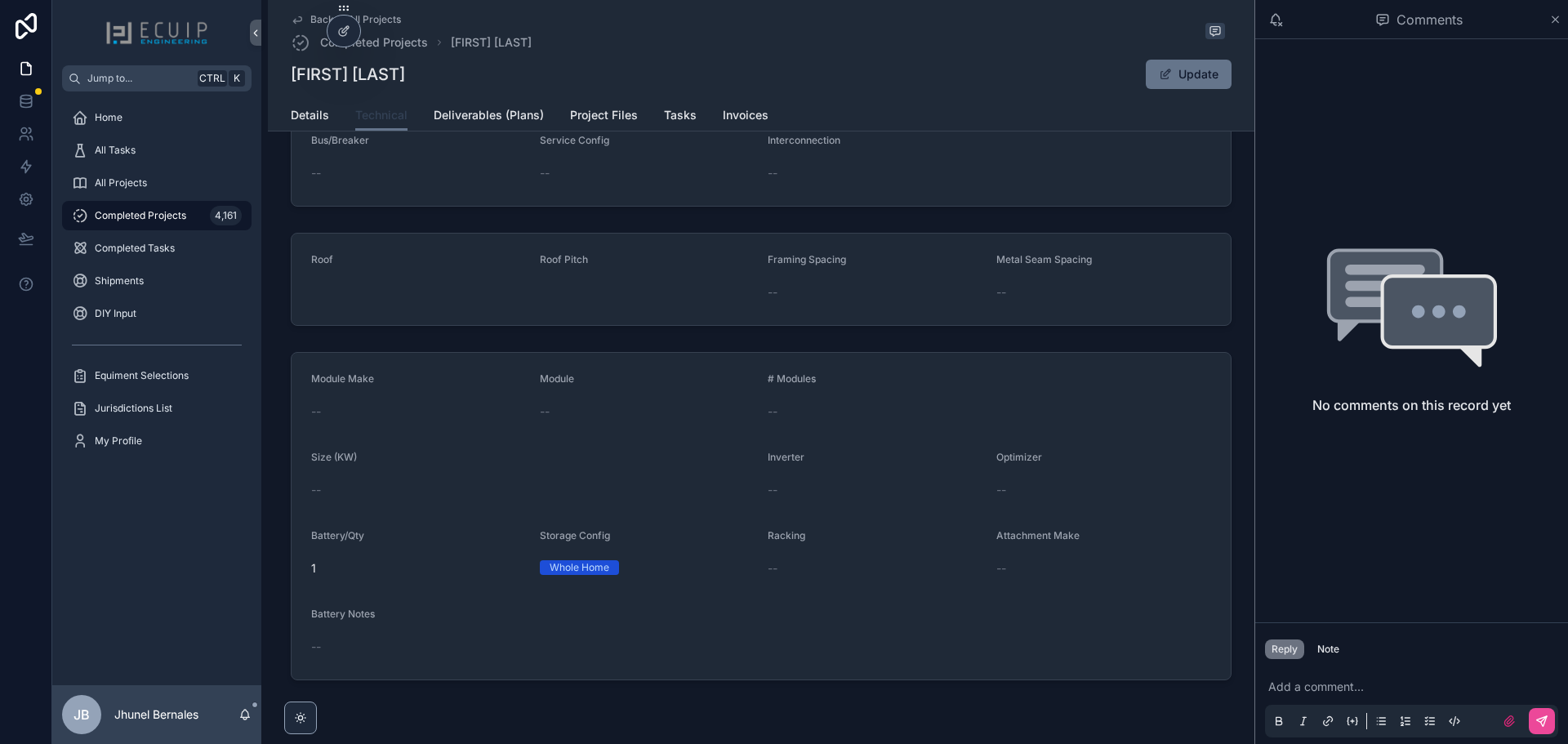 scroll, scrollTop: 211, scrollLeft: 0, axis: vertical 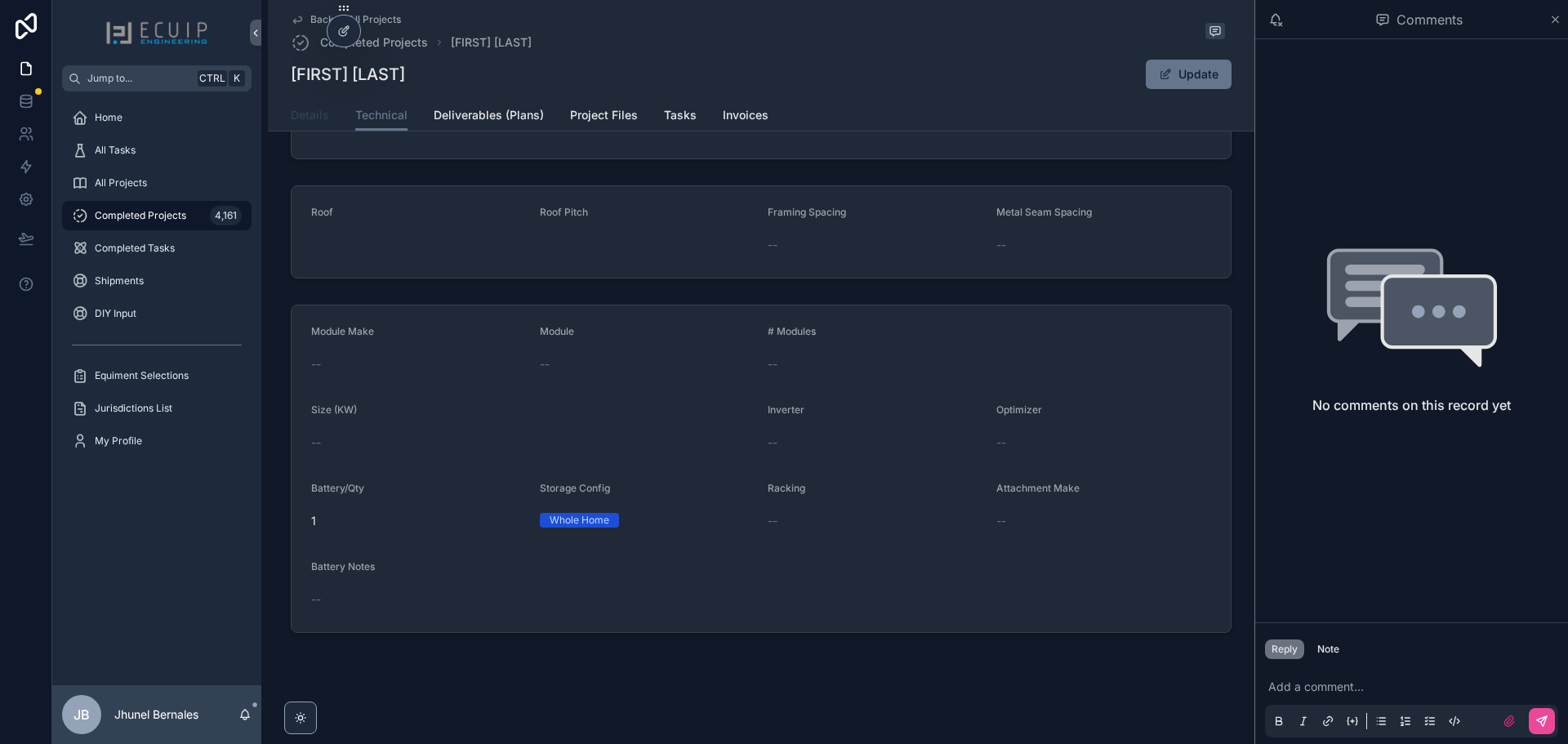 click on "Details" at bounding box center (310, 115) 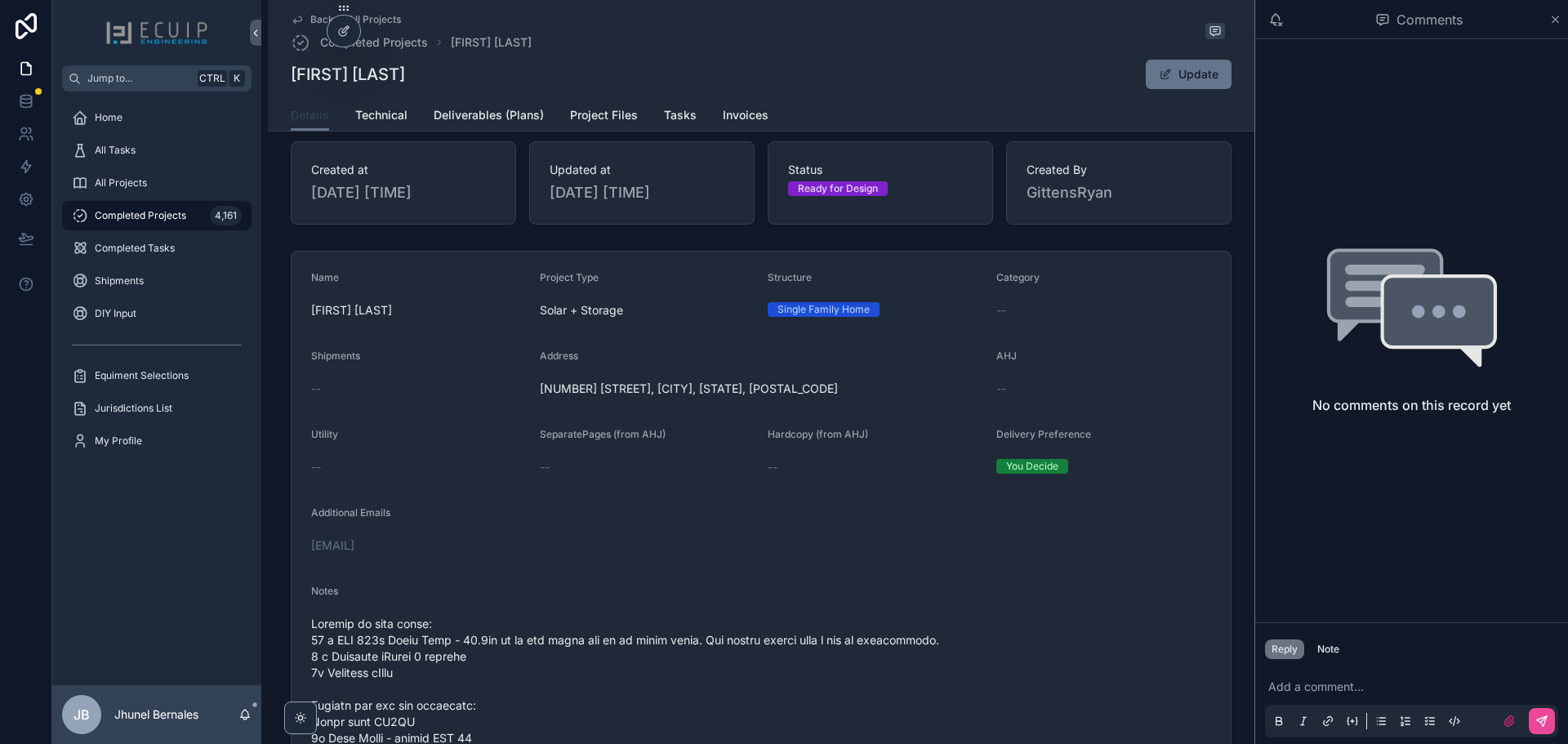 scroll, scrollTop: 0, scrollLeft: 0, axis: both 